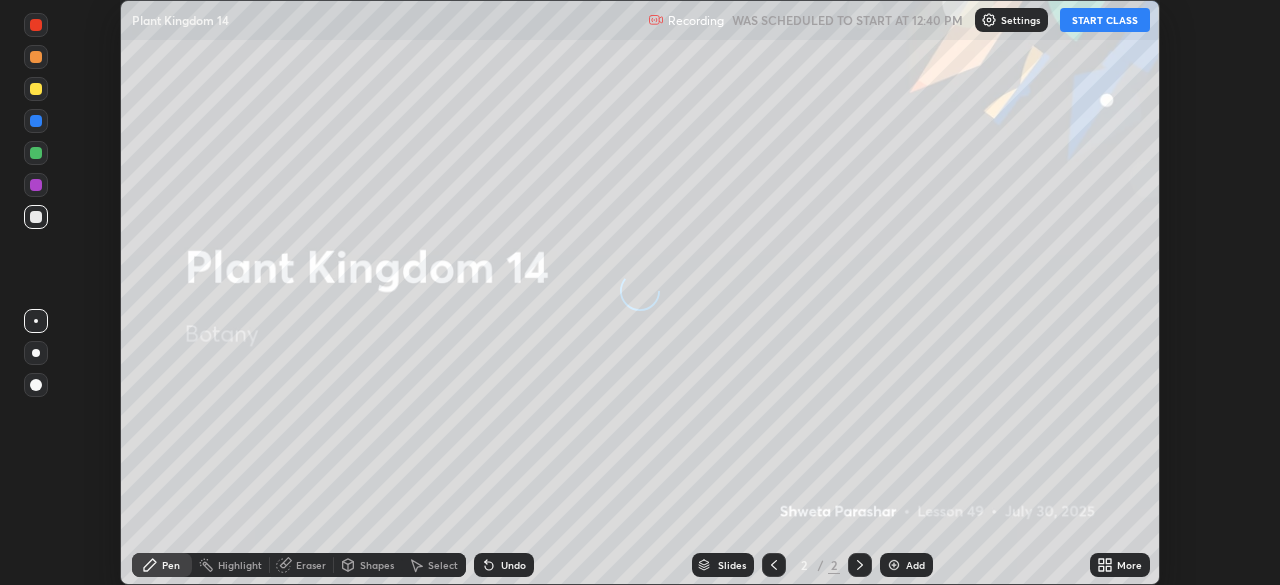 scroll, scrollTop: 0, scrollLeft: 0, axis: both 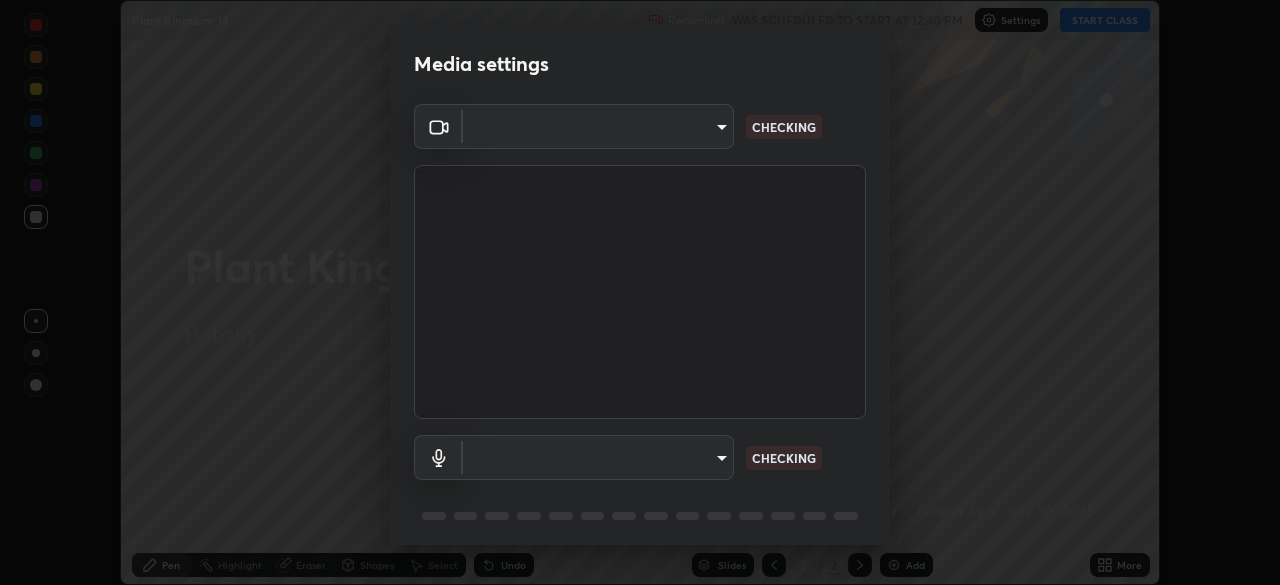 type on "cf4cade584ede8fb560bca5df173c6e0c2fab346f0fe5c0e134d57ffae5dbcad" 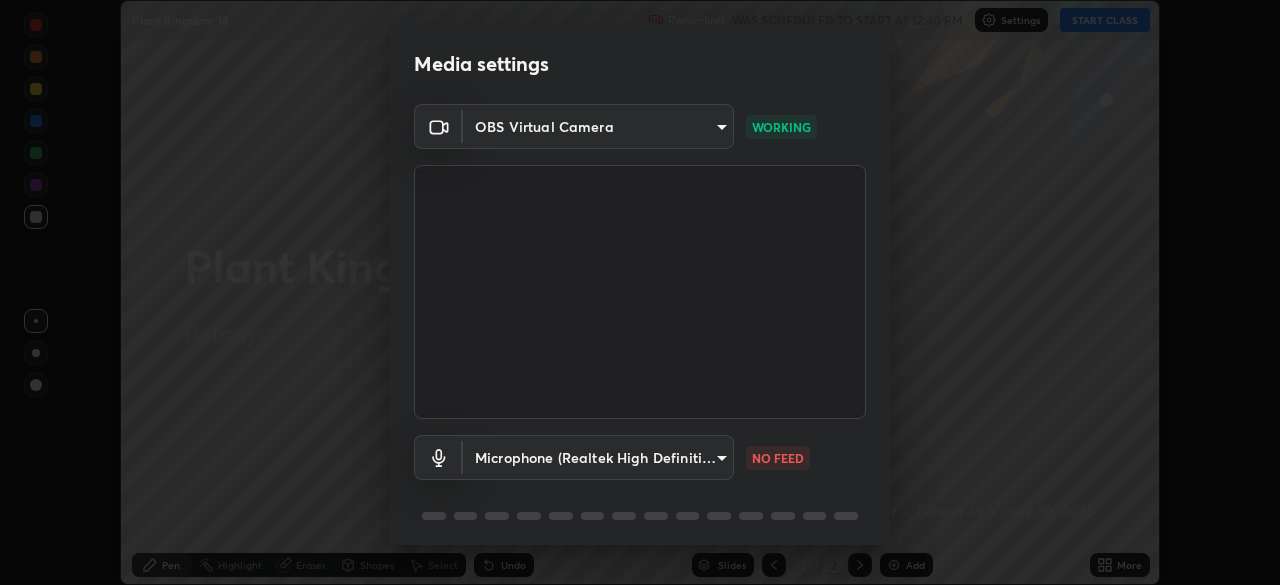 scroll, scrollTop: 71, scrollLeft: 0, axis: vertical 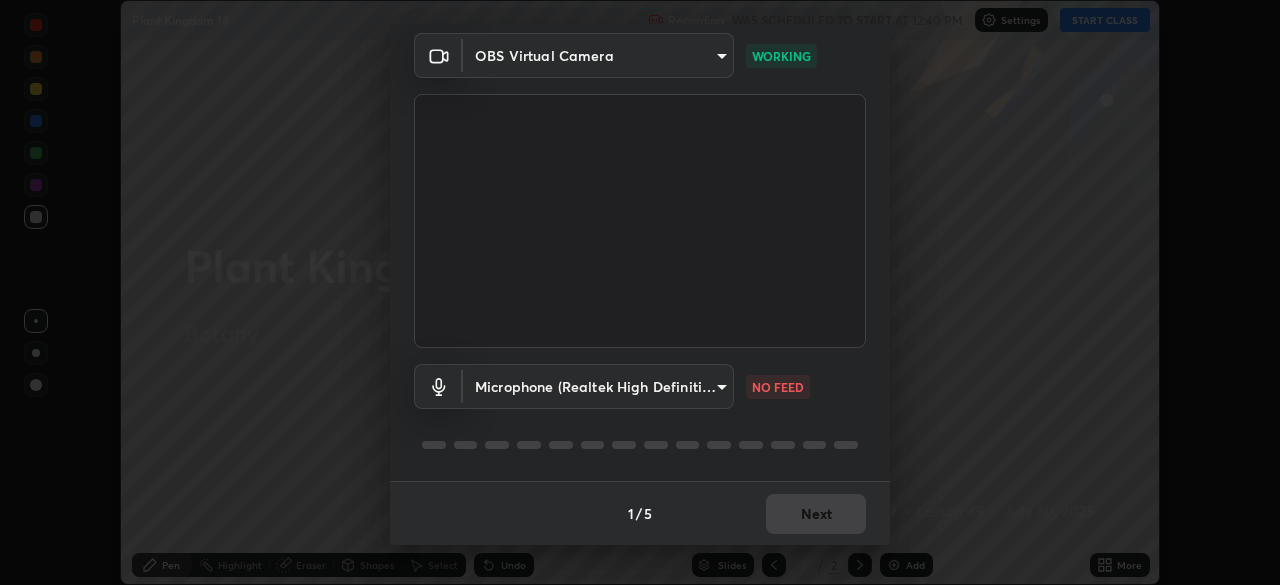 click on "Erase all Plant Kingdom 14 Recording WAS SCHEDULED TO START AT  12:40 PM Settings START CLASS Setting up your live class [GEOGRAPHIC_DATA] 14 • L49 of Botany Shweta [PERSON_NAME] Pen Highlight Eraser Shapes Select Undo Slides 2 / 2 Add More No doubts shared Encourage your learners to ask a doubt for better clarity Report an issue Reason for reporting Buffering Chat not working Audio - Video sync issue Educator video quality low ​ Attach an image Report Media settings OBS Virtual Camera cf4cade584ede8fb560bca5df173c6e0c2fab346f0fe5c0e134d57ffae5dbcad WORKING Microphone (Realtek High Definition Audio) 2c7ce03bf44361b7ba6d686ec062d0a68e8820996cf89e2862210030541b57e2 NO FEED 1 / 5 Next" at bounding box center (640, 292) 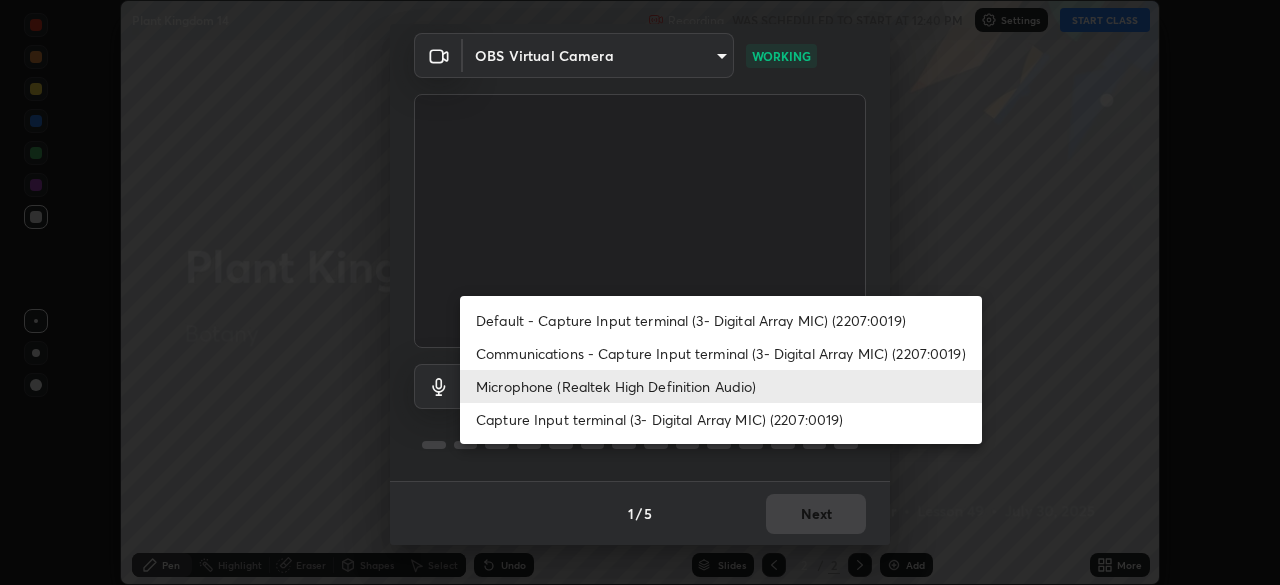 click on "Default - Capture Input terminal (3- Digital Array MIC) (2207:0019)" at bounding box center [721, 320] 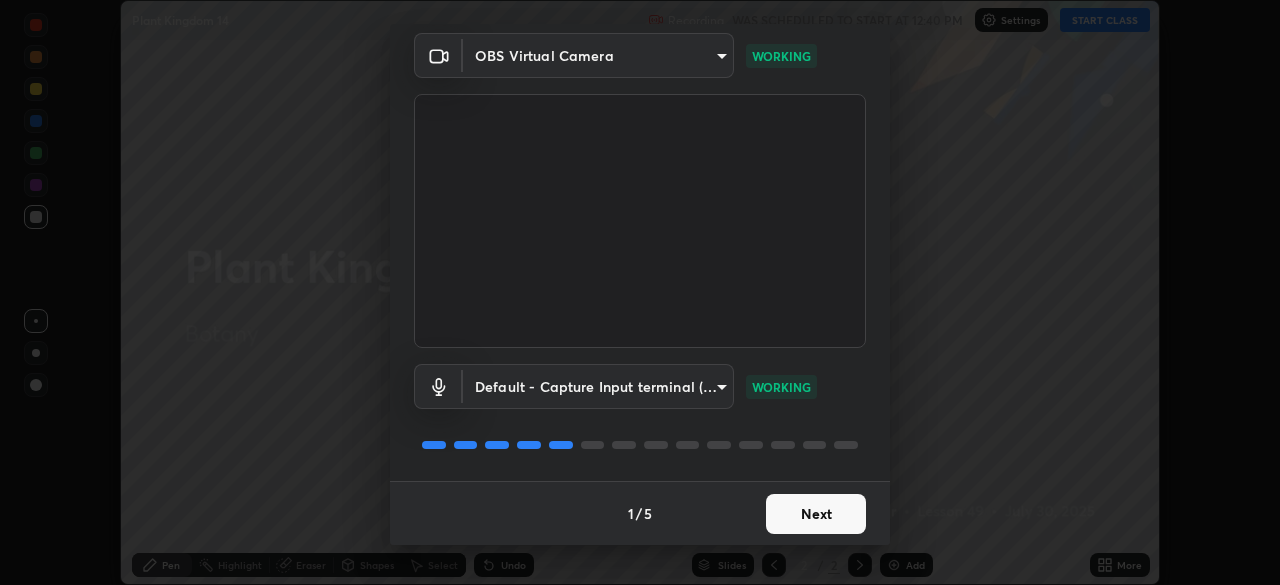 click on "Next" at bounding box center [816, 514] 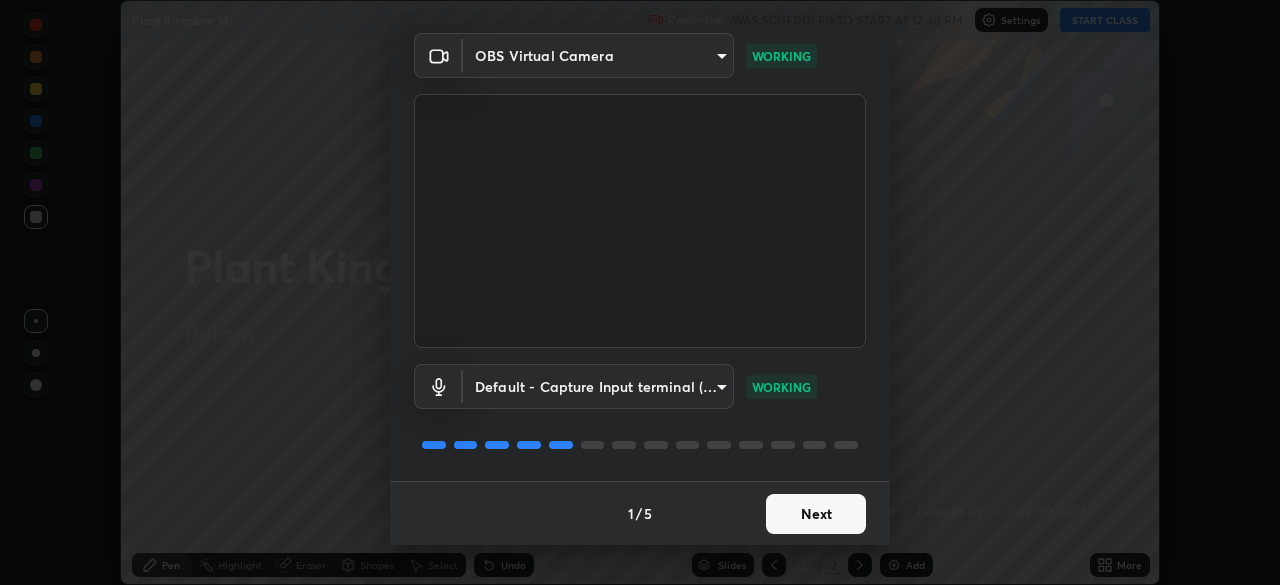 scroll, scrollTop: 0, scrollLeft: 0, axis: both 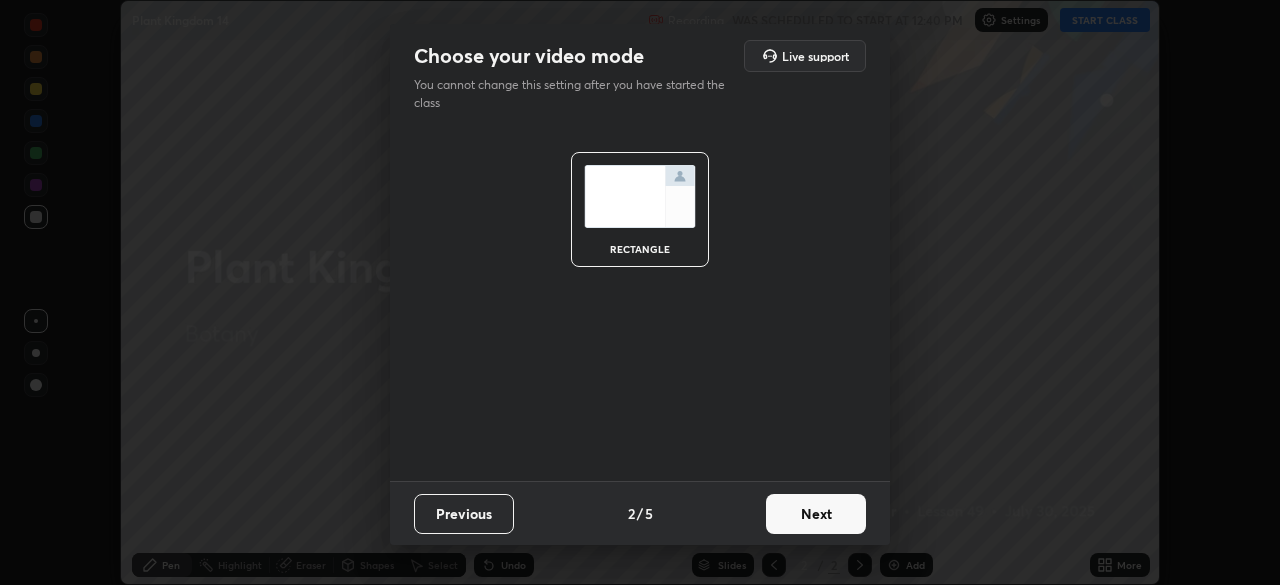 click on "Next" at bounding box center (816, 514) 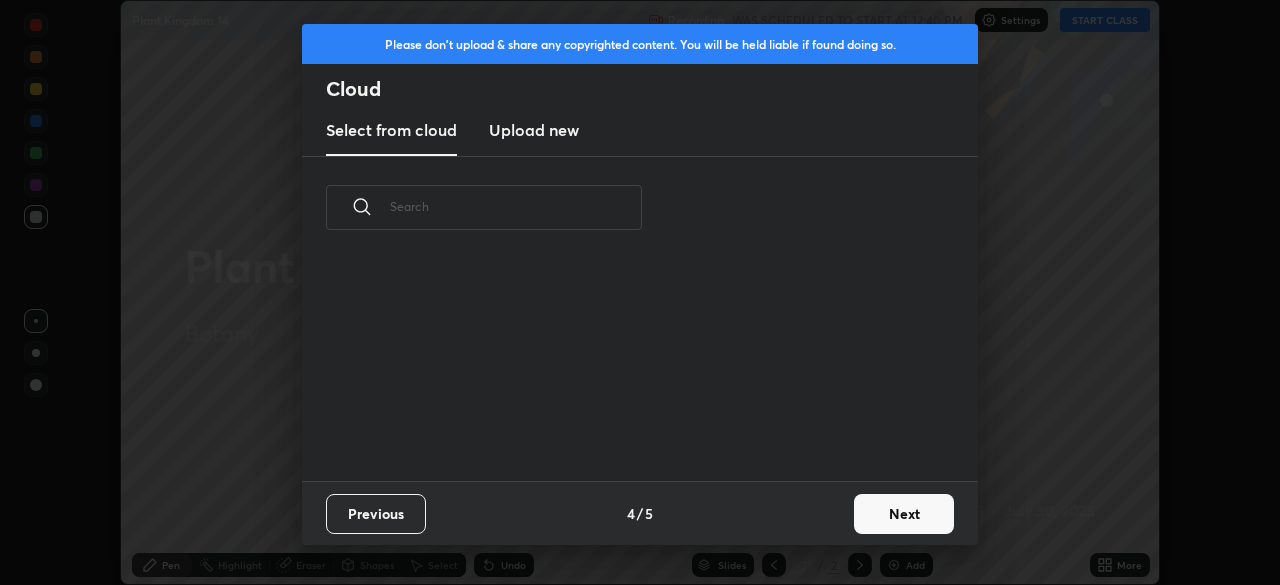 click on "Next" at bounding box center [904, 514] 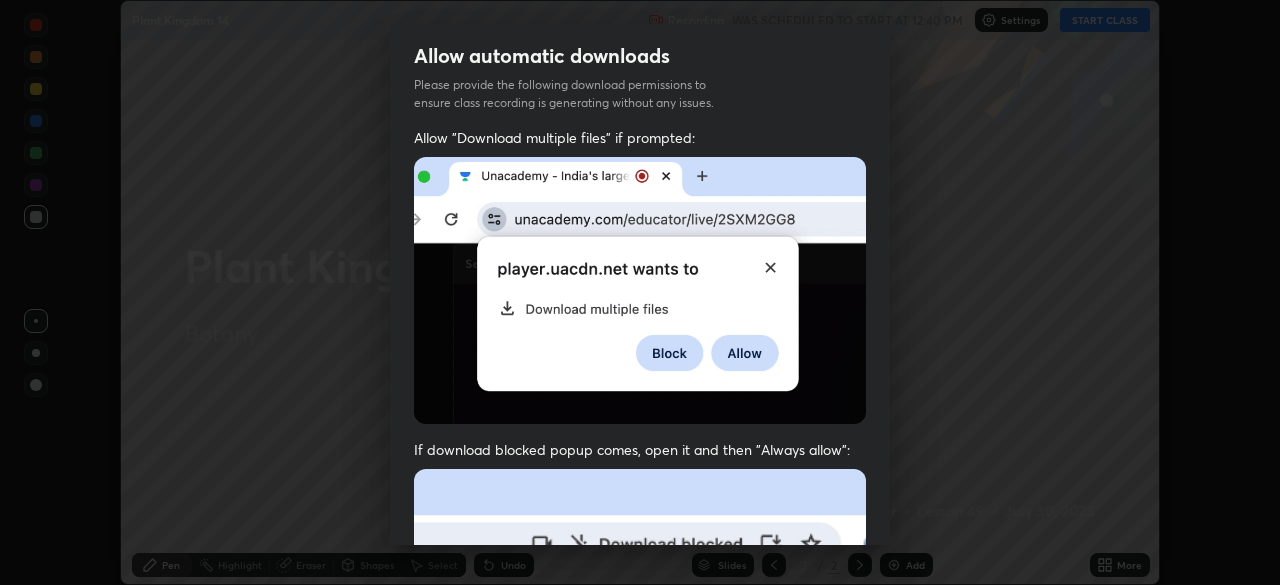 click on "Allow "Download multiple files" if prompted: If download blocked popup comes, open it and then "Always allow": I agree that if I don't provide required permissions, class recording will not be generated" at bounding box center (640, 549) 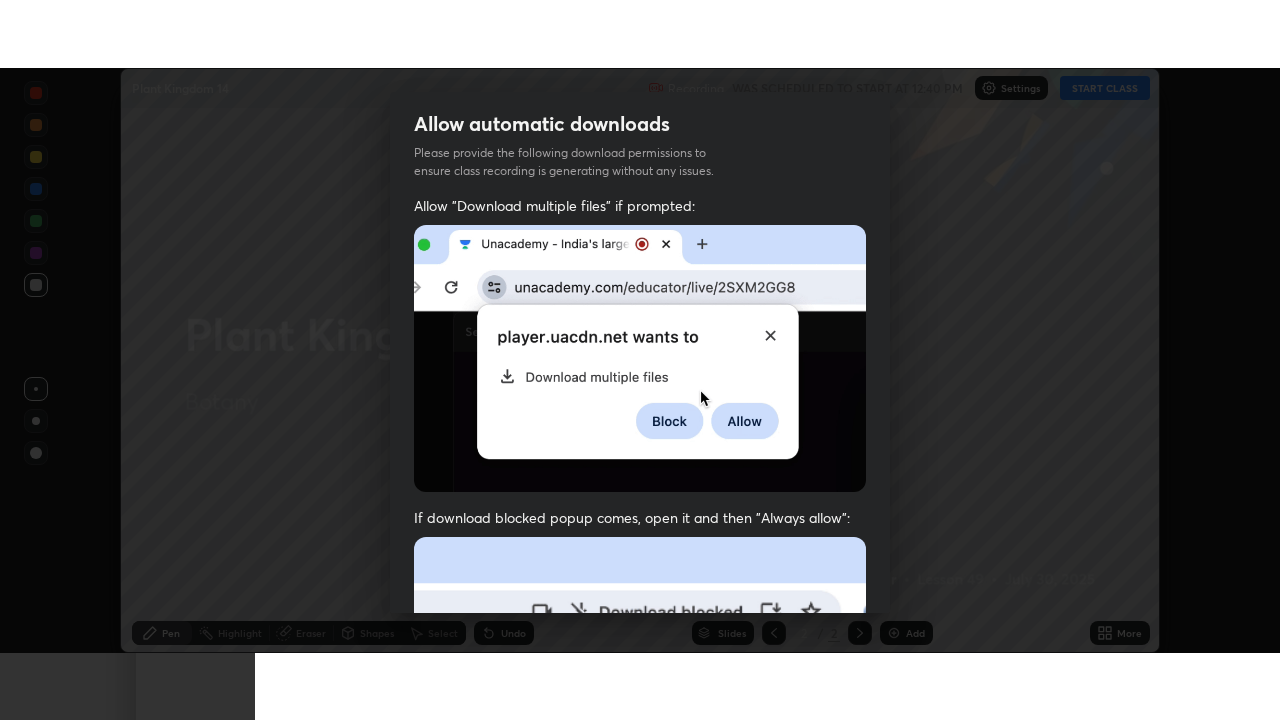 scroll, scrollTop: 479, scrollLeft: 0, axis: vertical 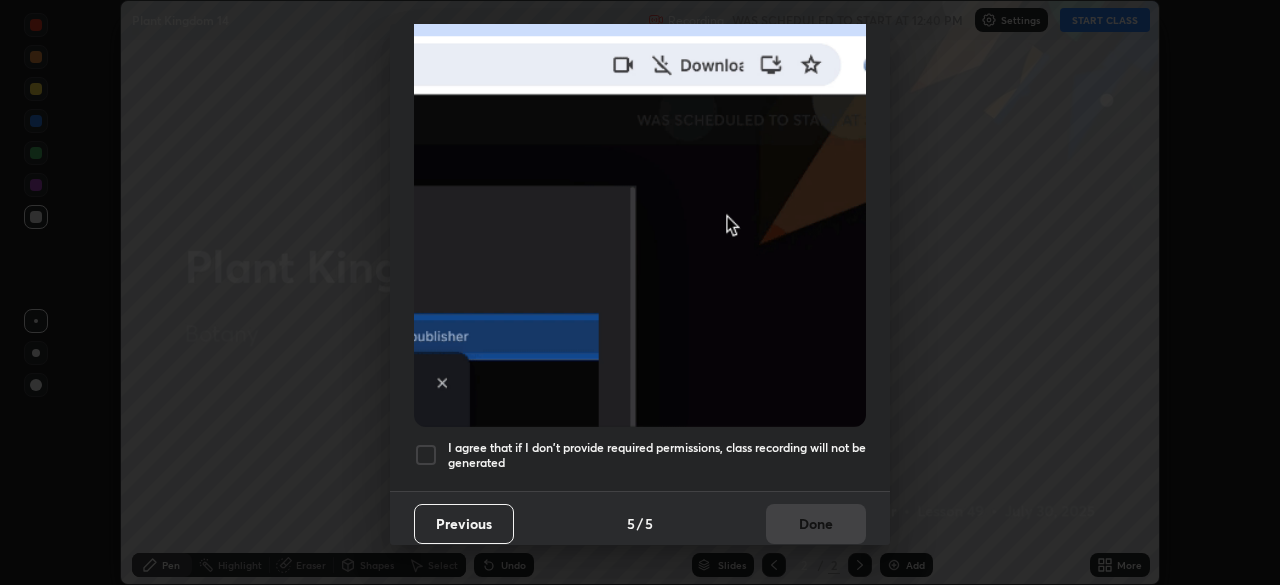 click at bounding box center (640, 208) 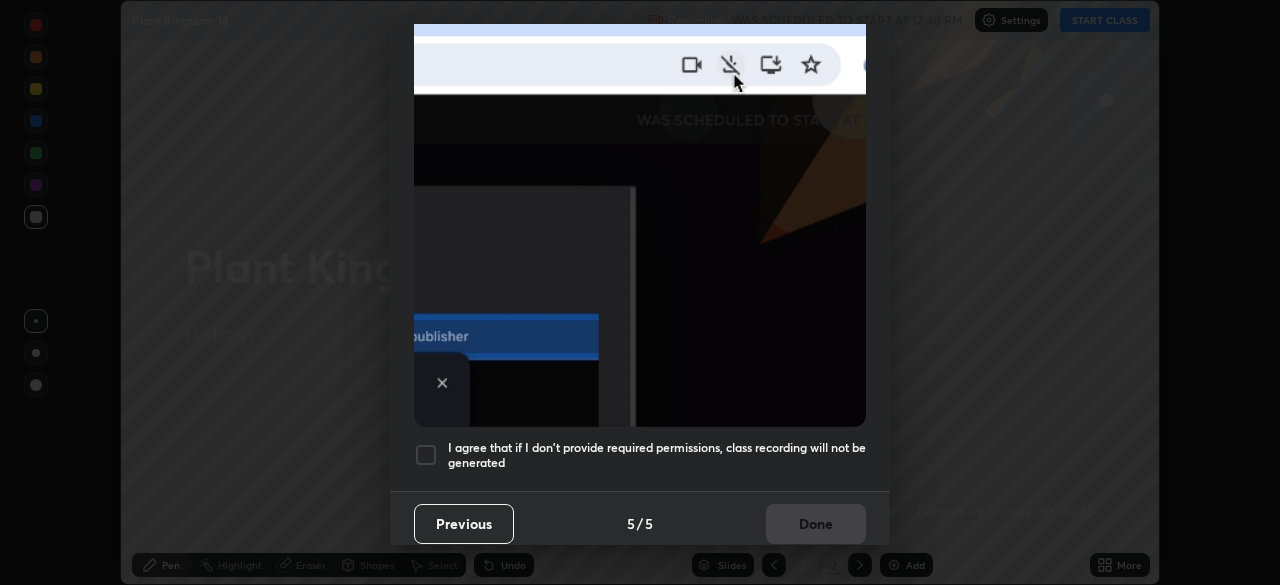 click on "Allow "Download multiple files" if prompted: If download blocked popup comes, open it and then "Always allow": I agree that if I don't provide required permissions, class recording will not be generated" at bounding box center (640, 70) 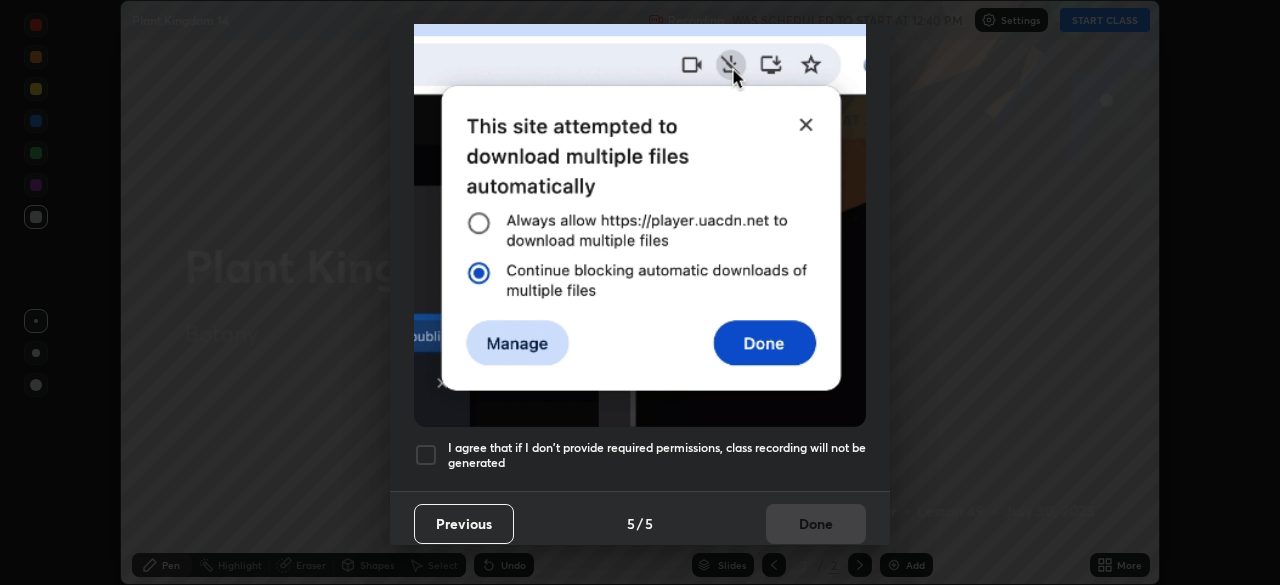 click on "I agree that if I don't provide required permissions, class recording will not be generated" at bounding box center (657, 455) 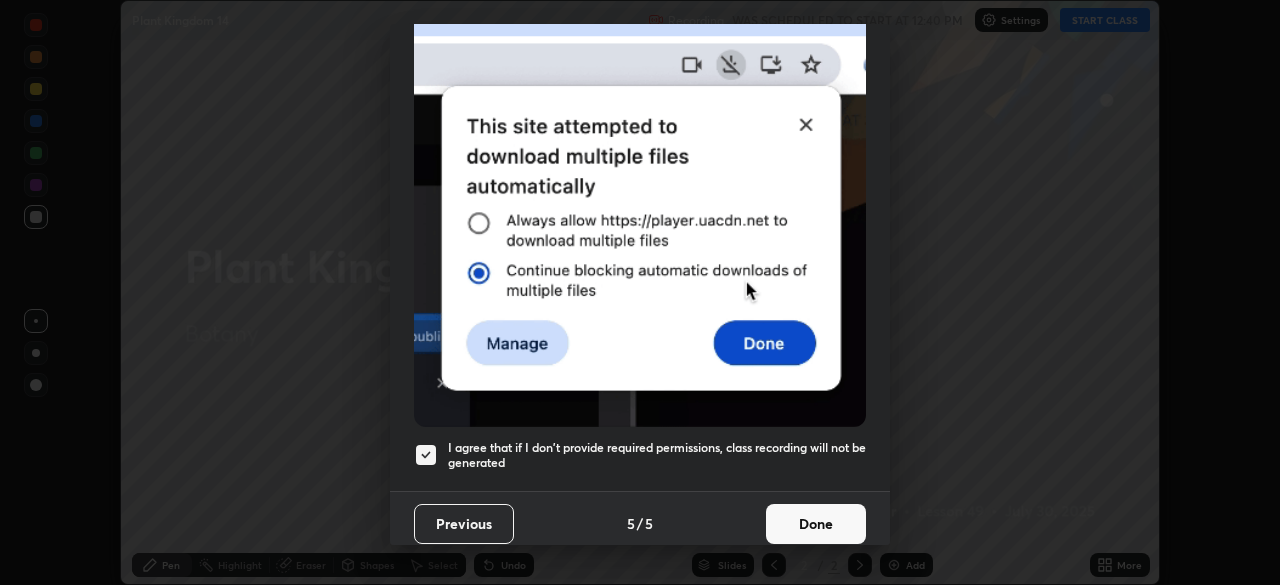 click on "Done" at bounding box center (816, 524) 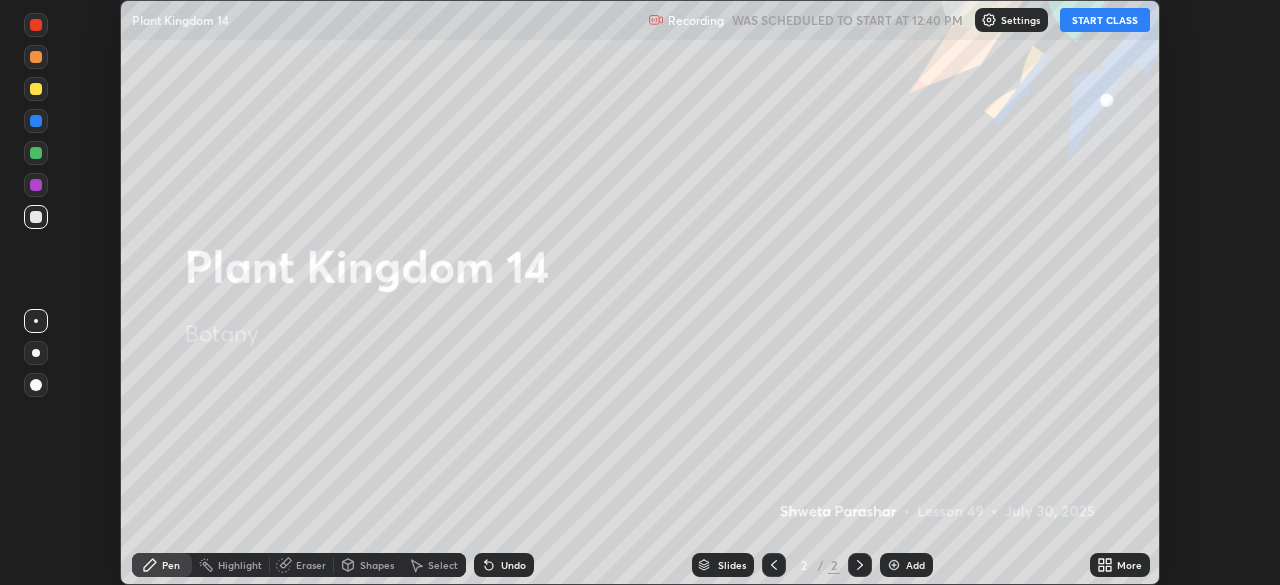 click on "START CLASS" at bounding box center (1105, 20) 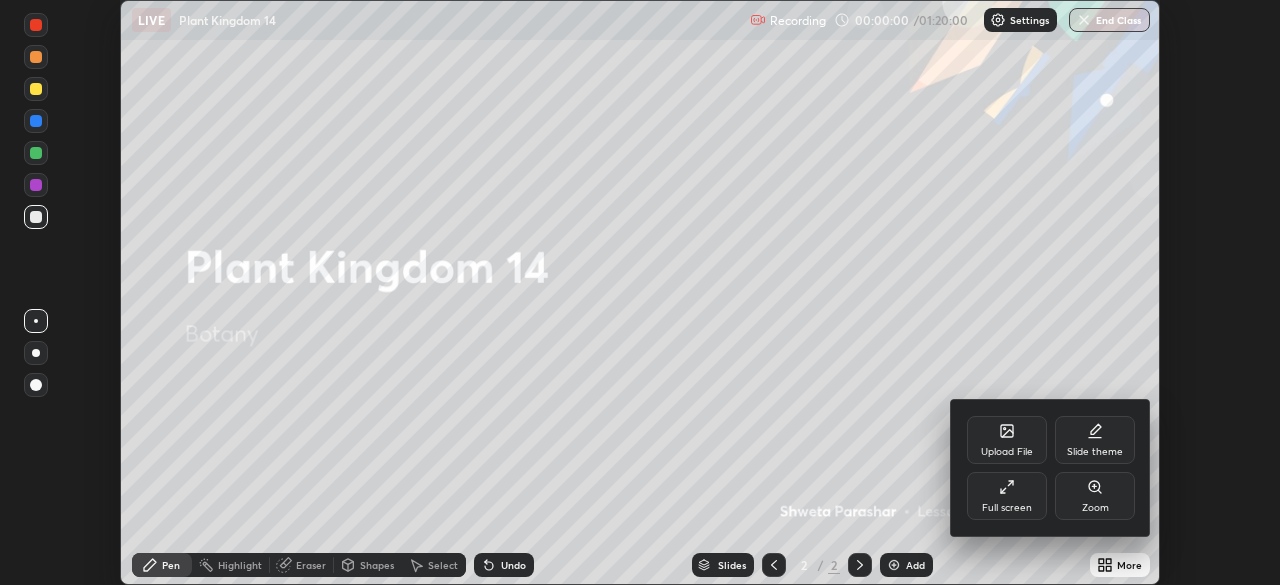 click on "Full screen" at bounding box center (1007, 508) 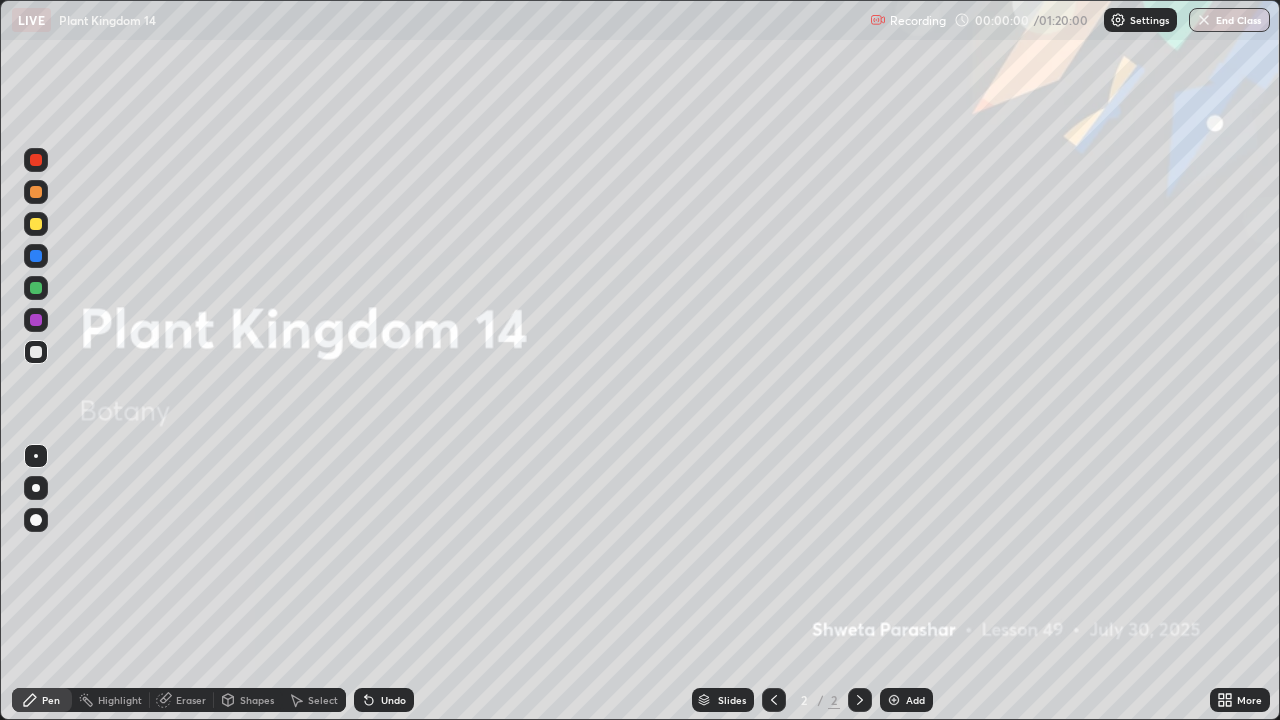 scroll, scrollTop: 99280, scrollLeft: 98720, axis: both 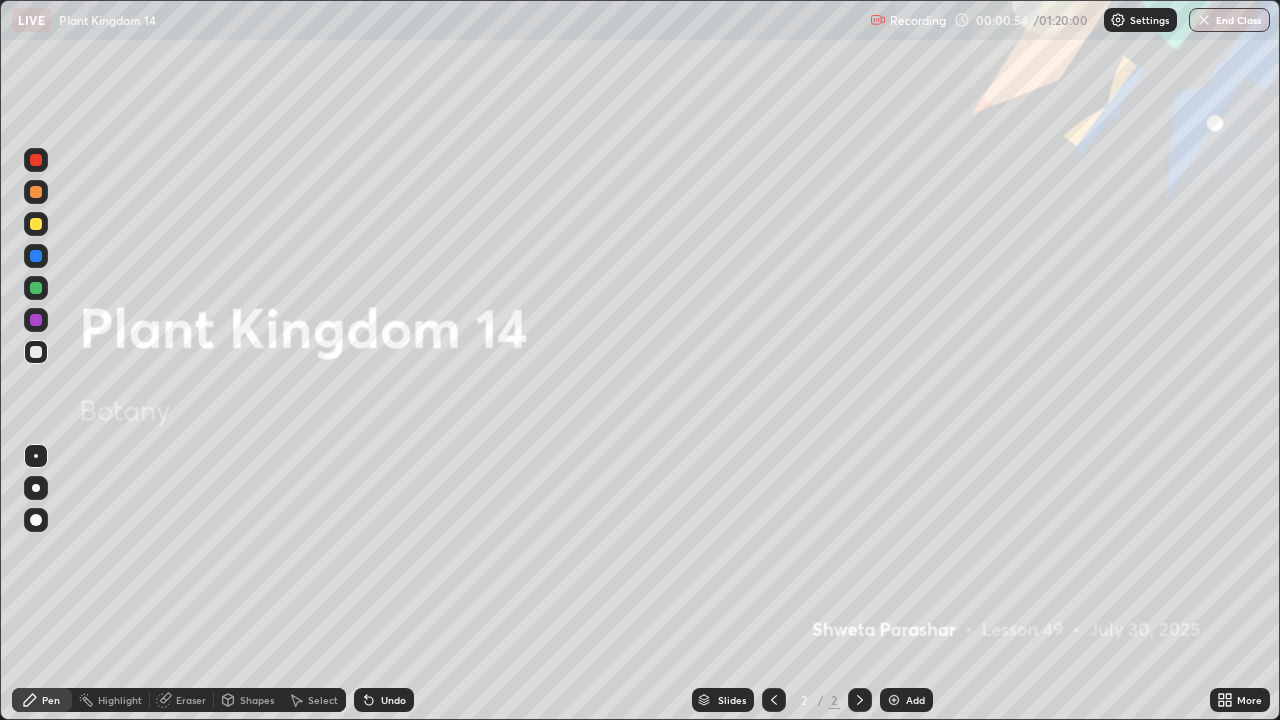 click on "Add" at bounding box center [915, 700] 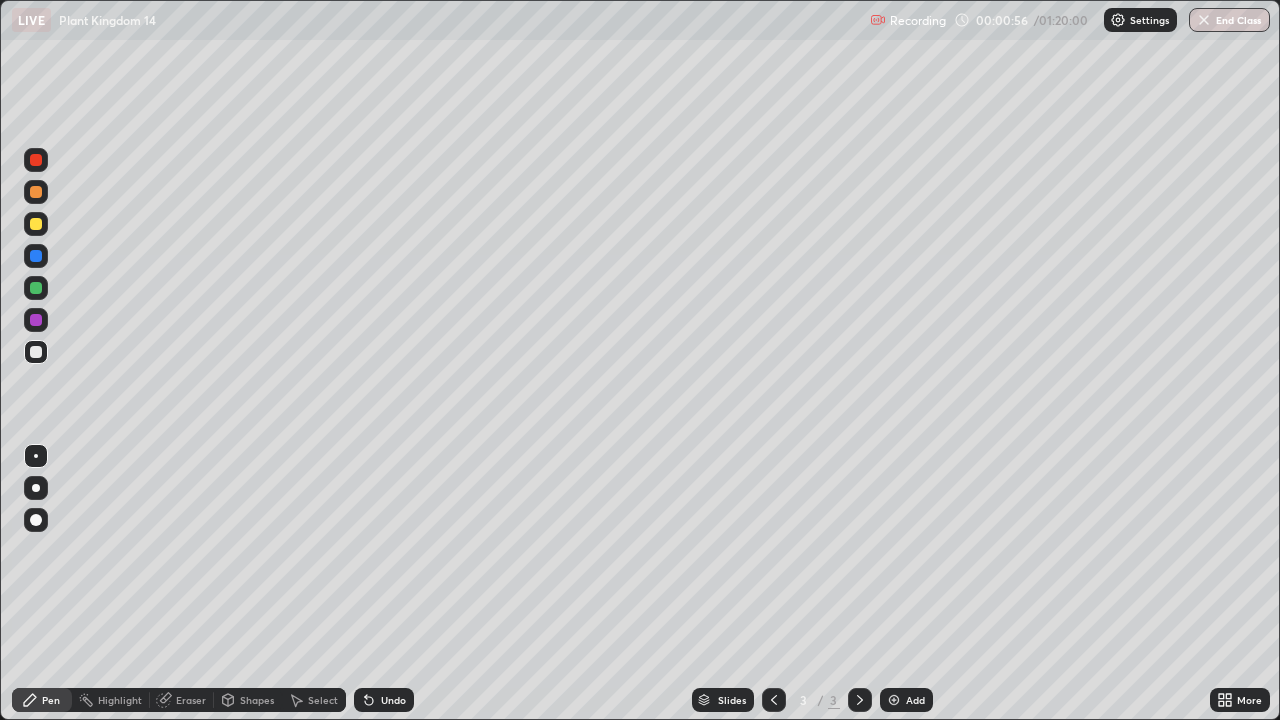 click at bounding box center [36, 488] 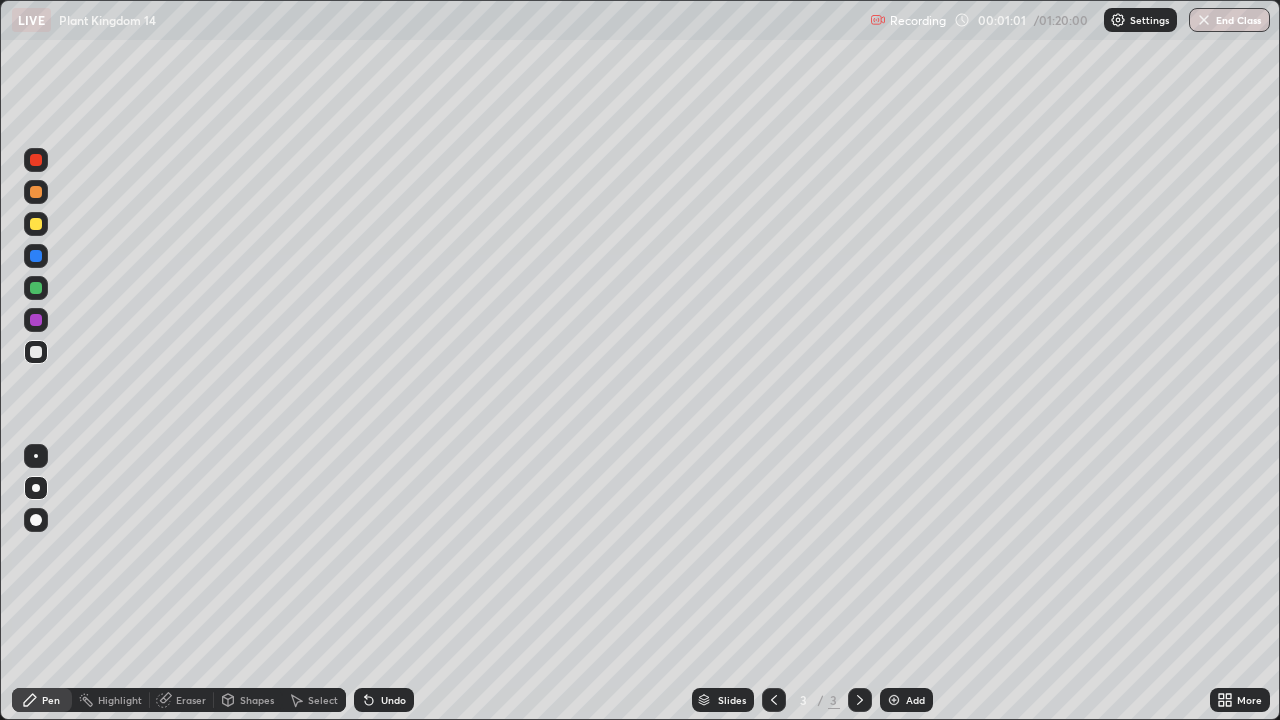 click at bounding box center [36, 192] 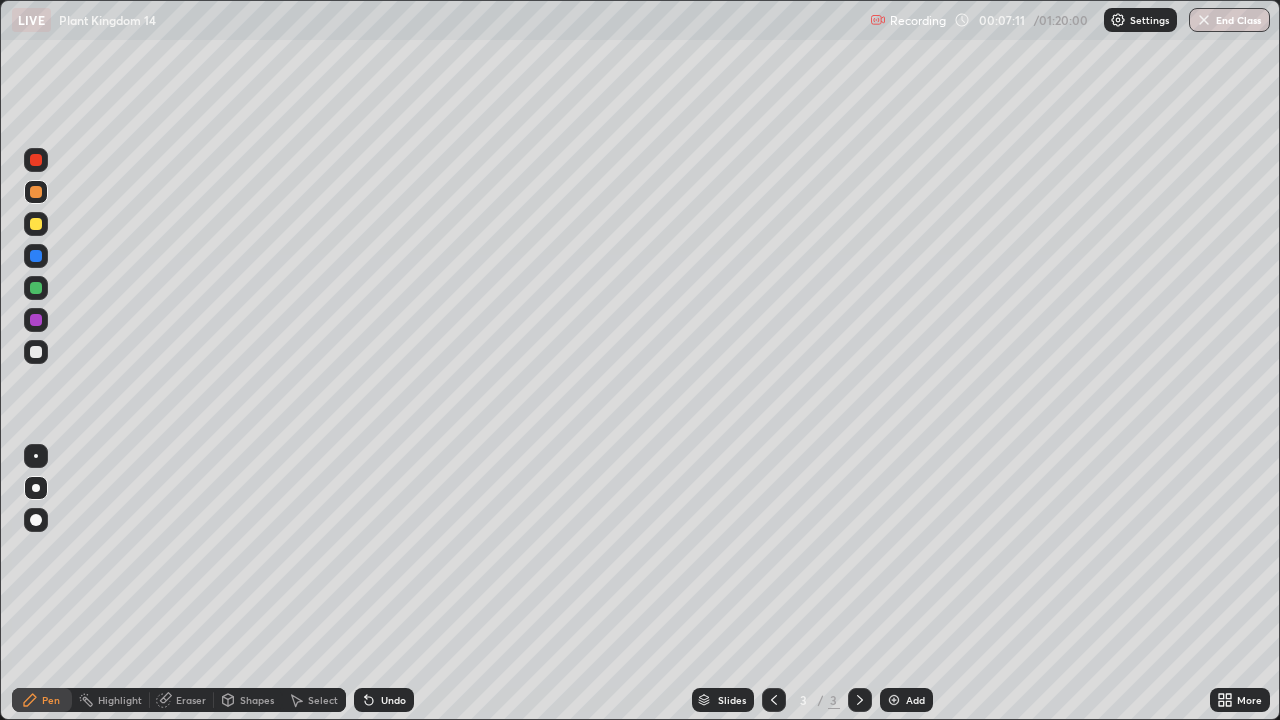 click at bounding box center [36, 192] 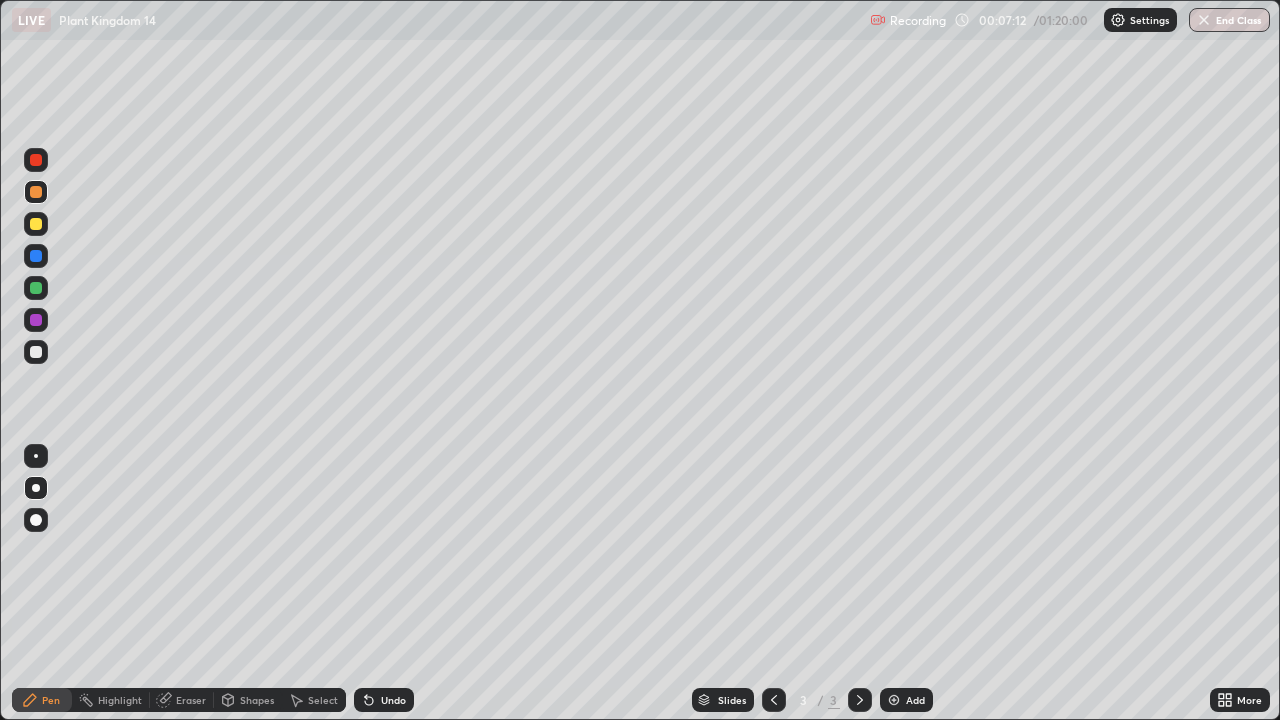 click at bounding box center [36, 224] 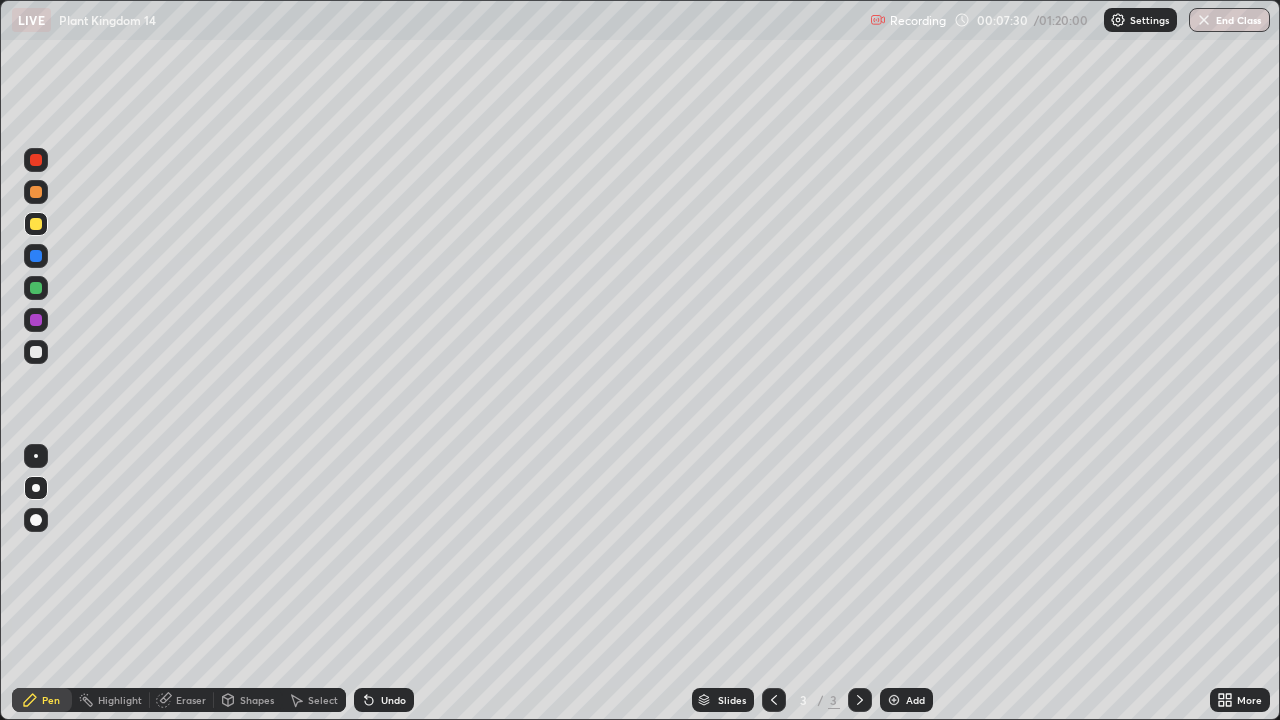 click at bounding box center (36, 320) 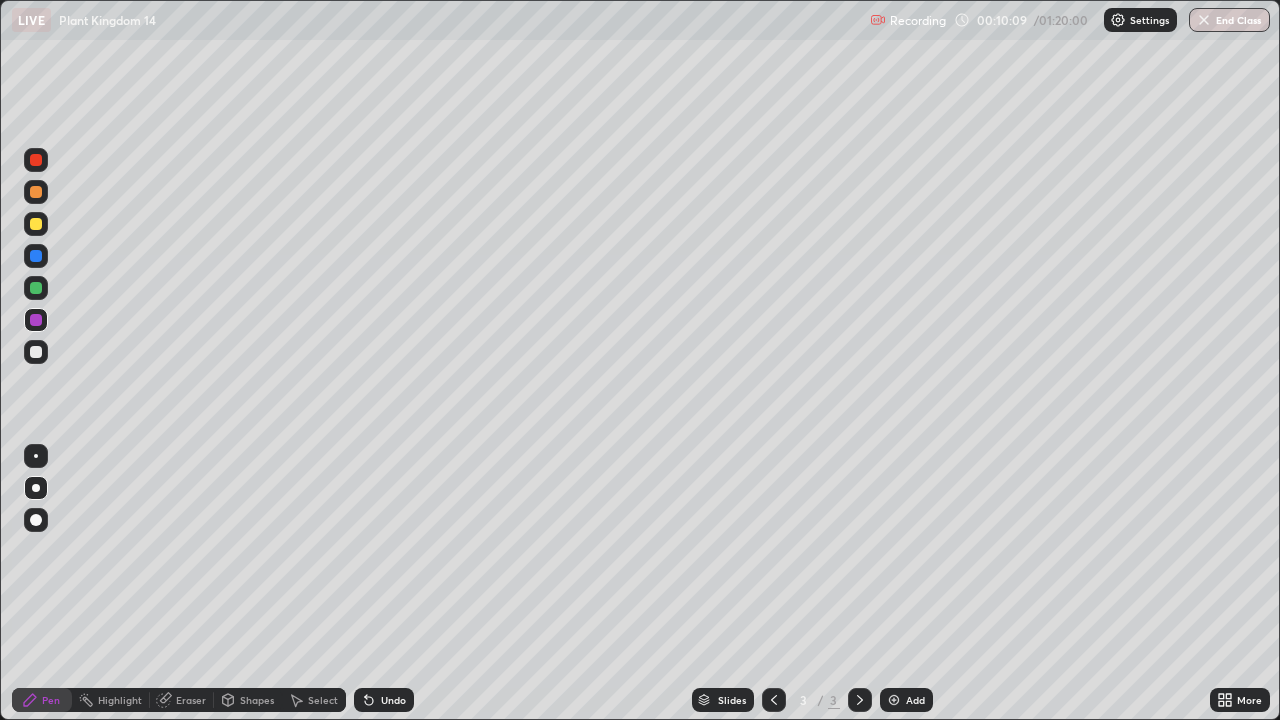 click at bounding box center [36, 352] 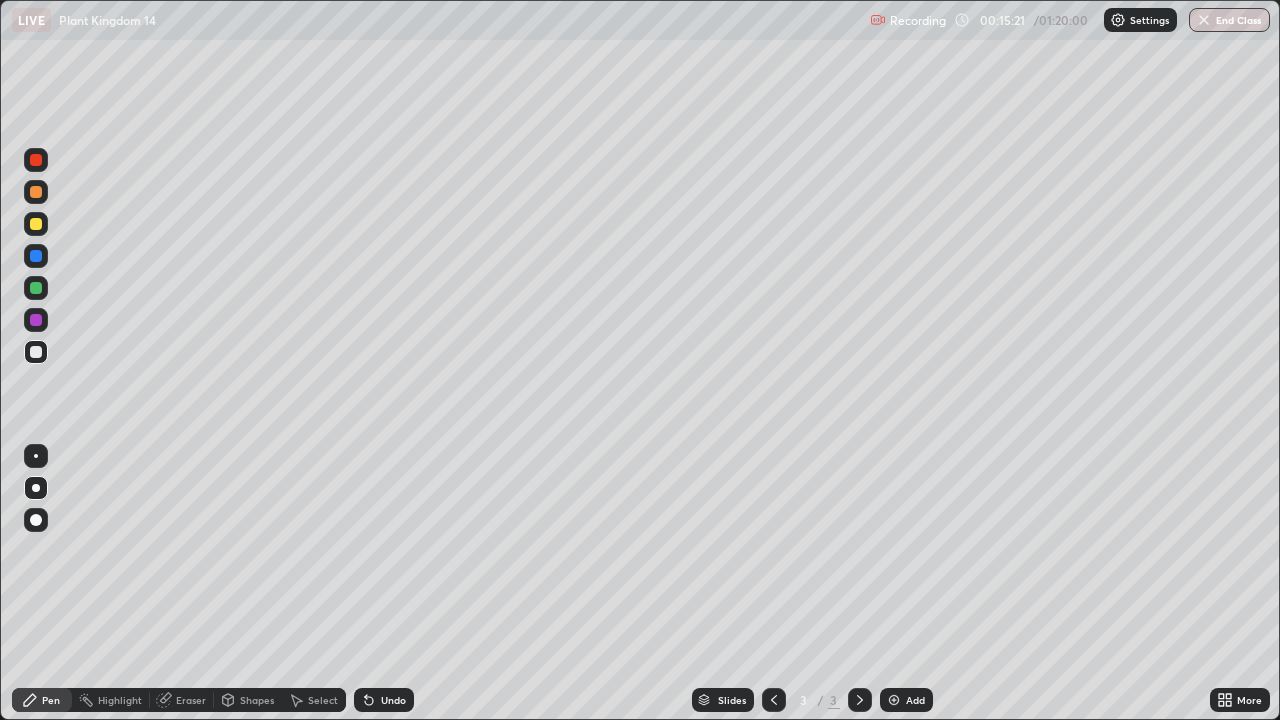 click on "Undo" at bounding box center [393, 700] 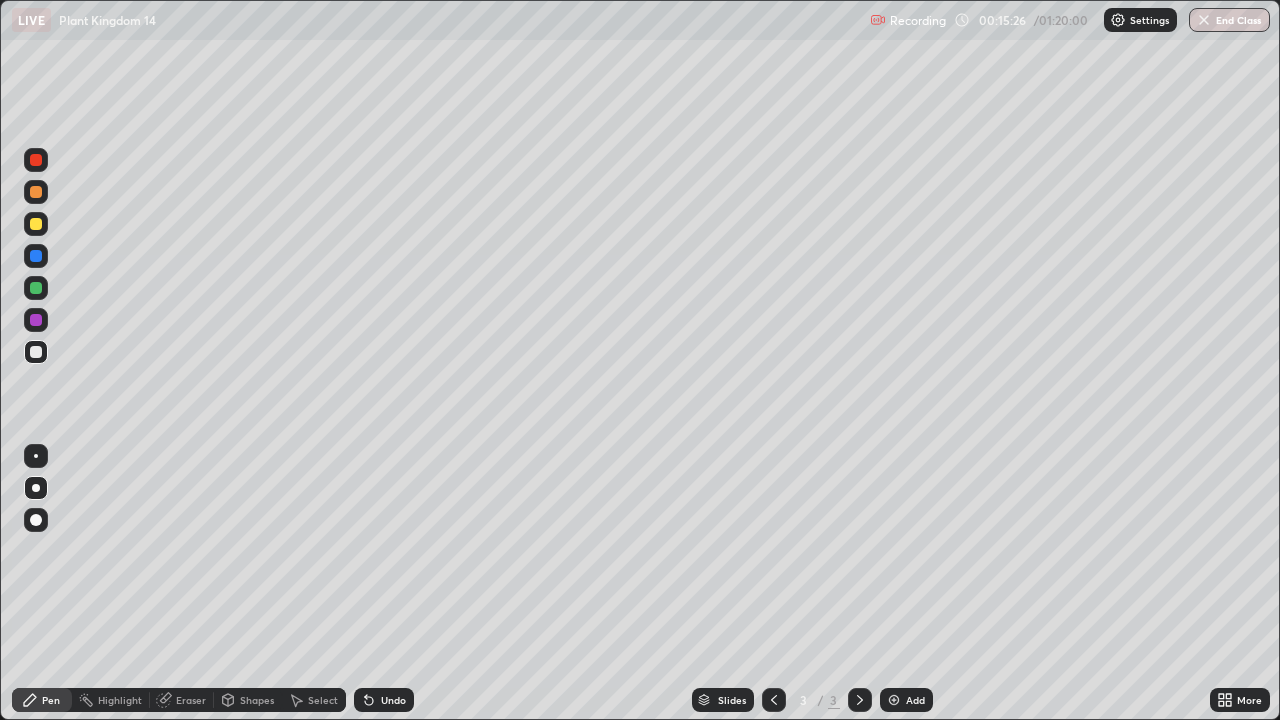 click at bounding box center (36, 288) 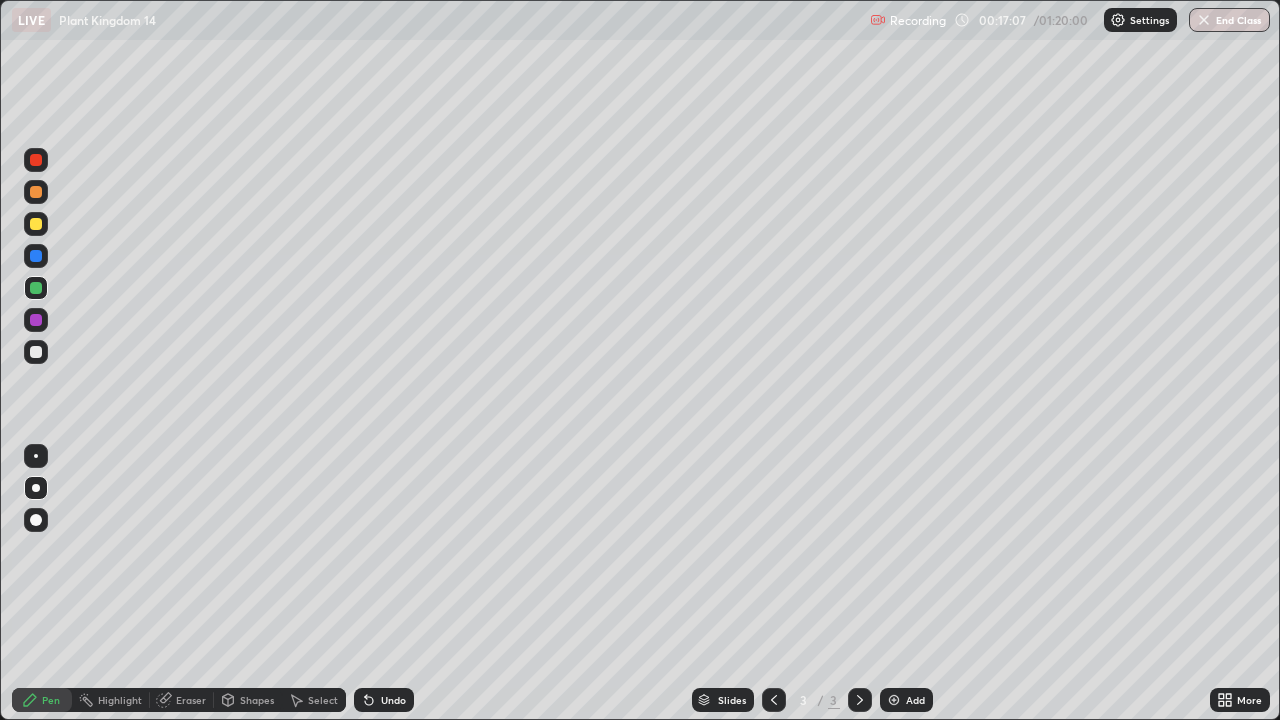click at bounding box center [36, 352] 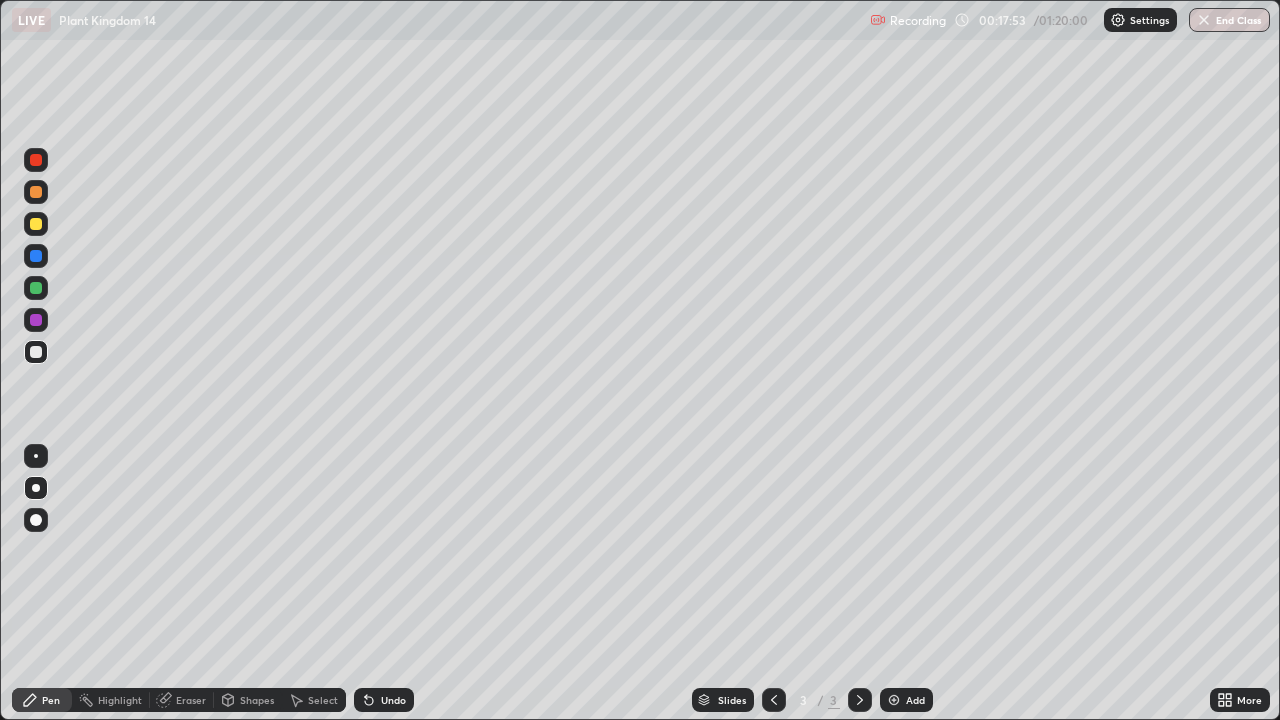 click on "Select" at bounding box center (323, 700) 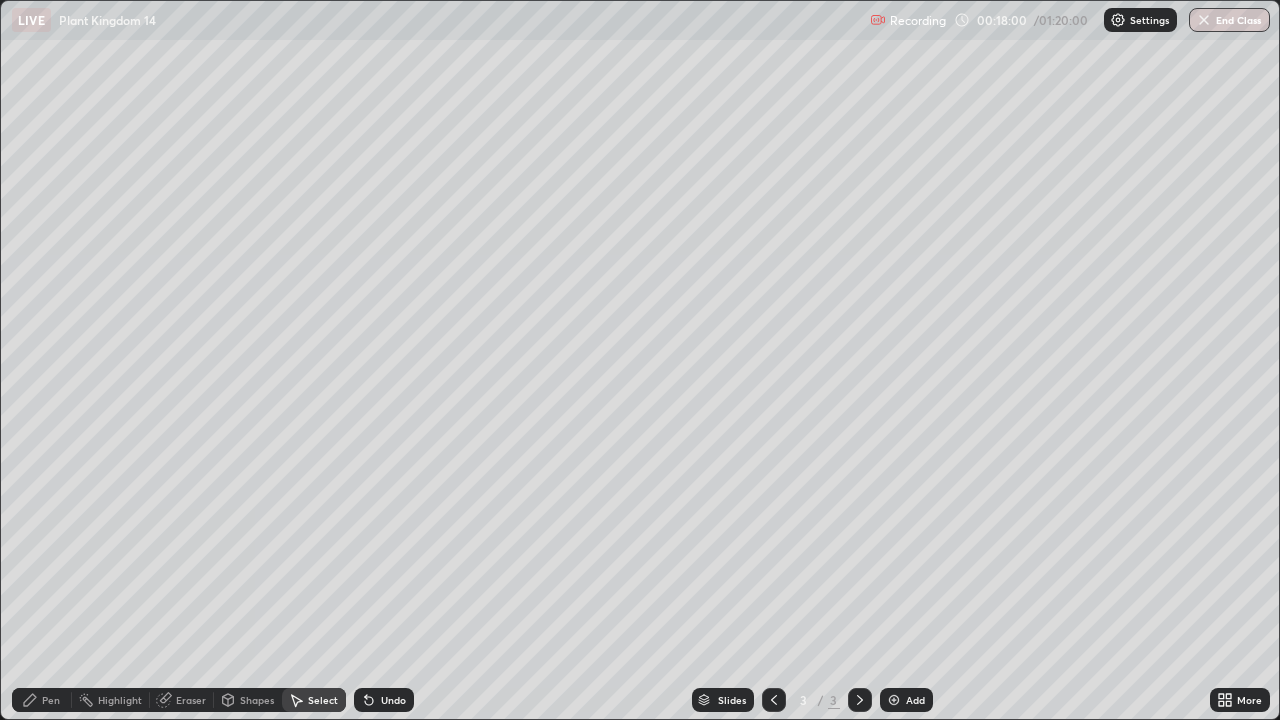 click on "0 ° Undo Copy Duplicate Duplicate to new slide Delete" at bounding box center [640, 360] 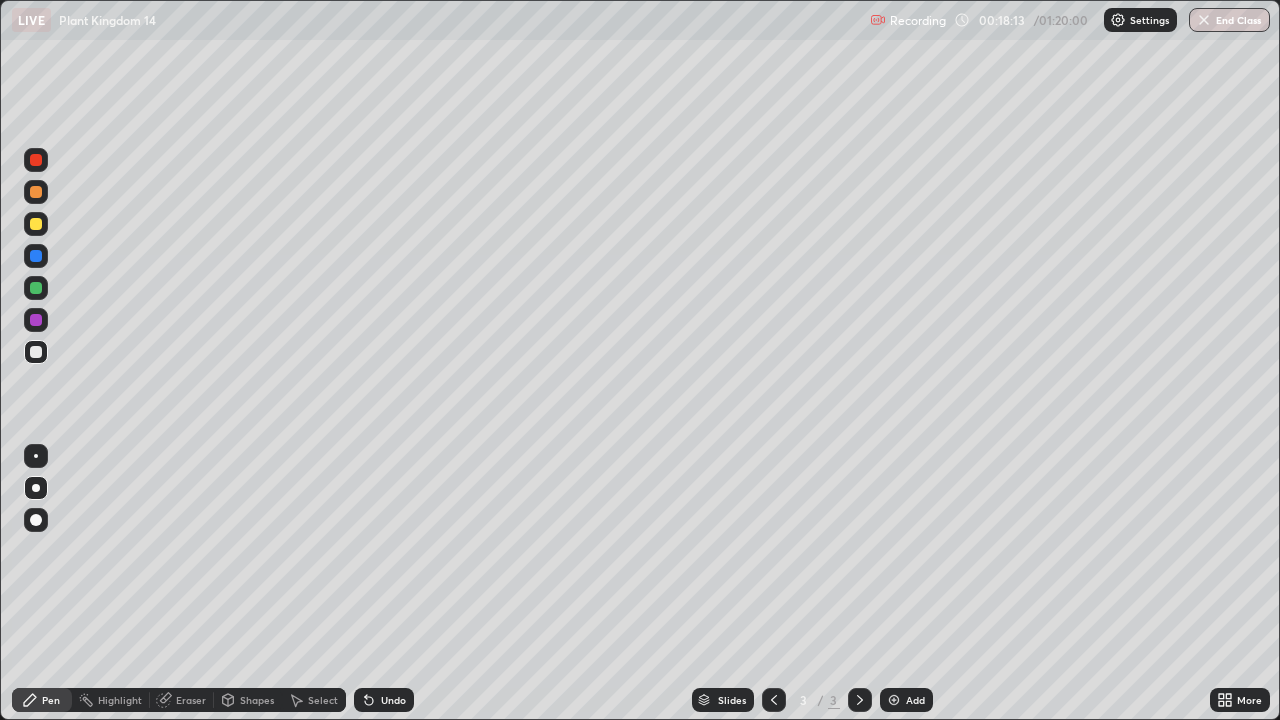 click on "Select" at bounding box center [323, 700] 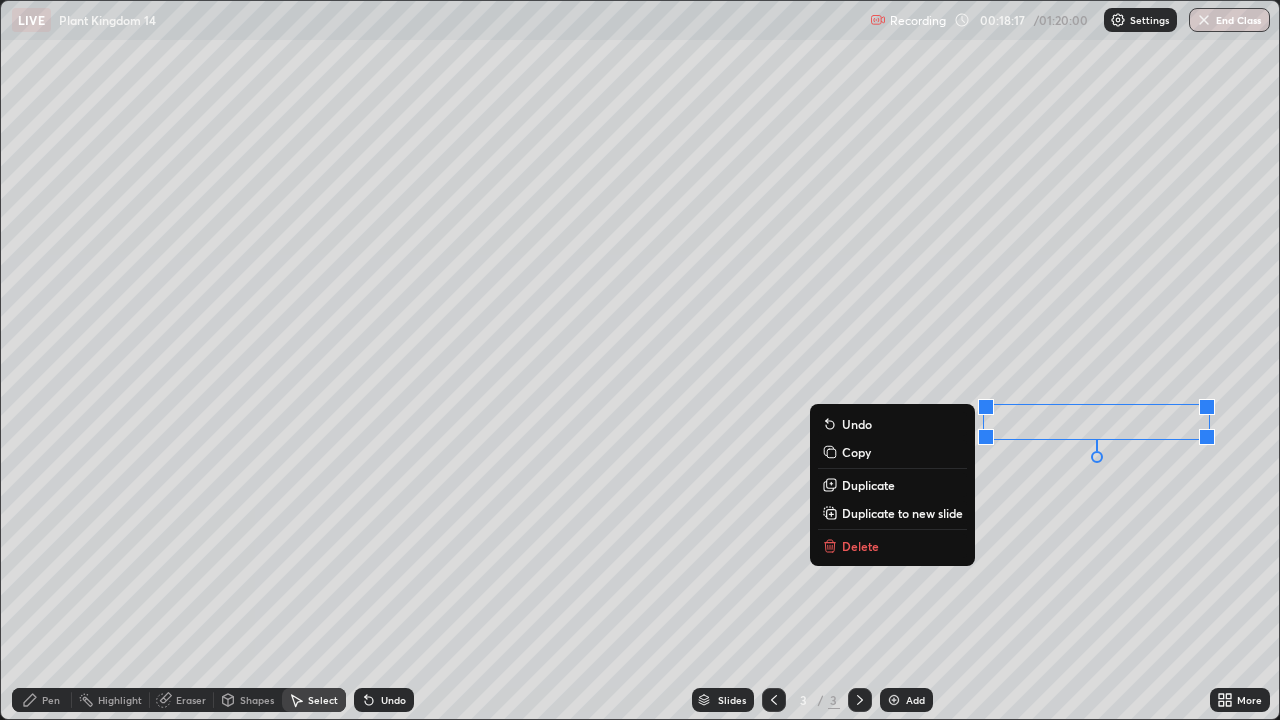 click on "0 ° Undo Copy Duplicate Duplicate to new slide Delete" at bounding box center (640, 360) 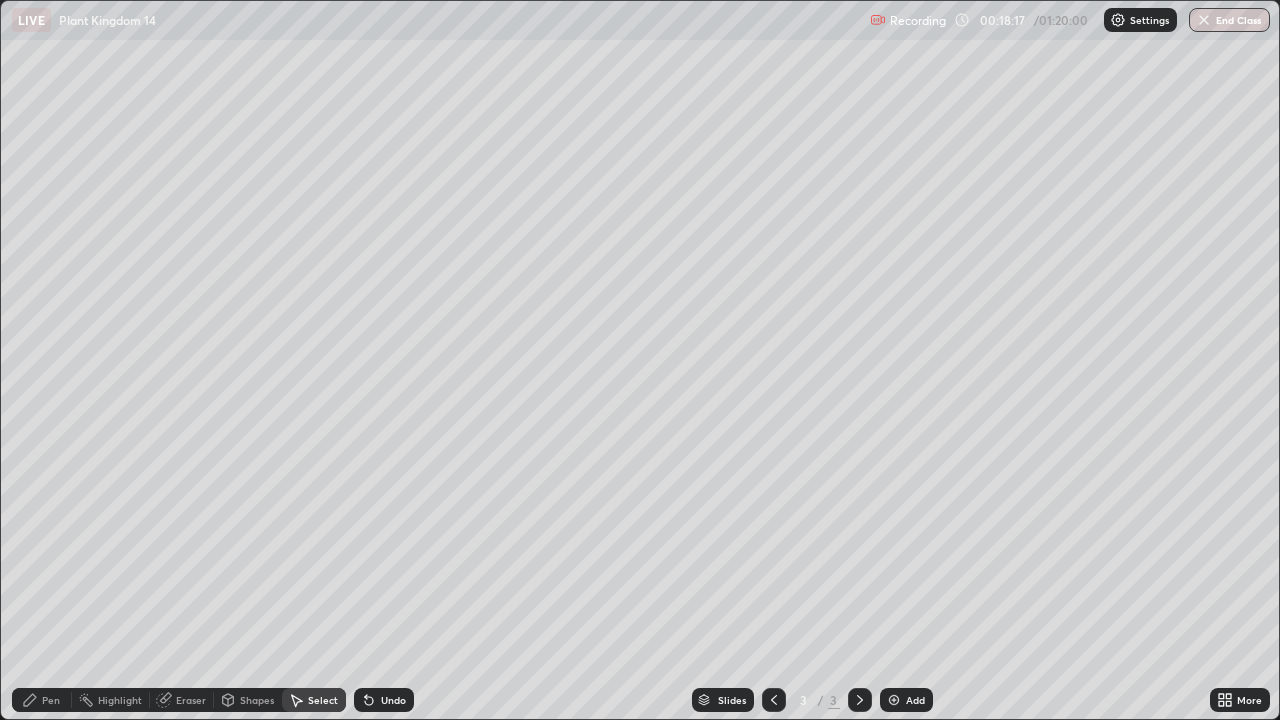 click on "Pen" at bounding box center [51, 700] 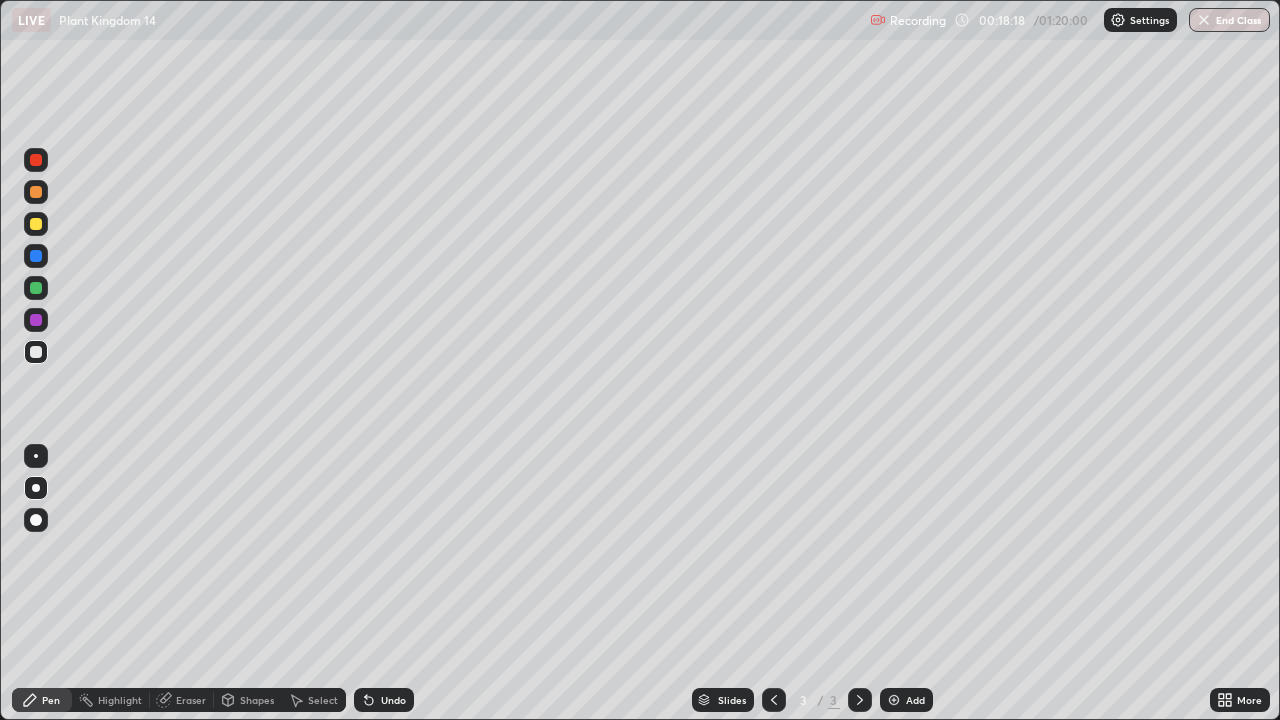 click at bounding box center (36, 288) 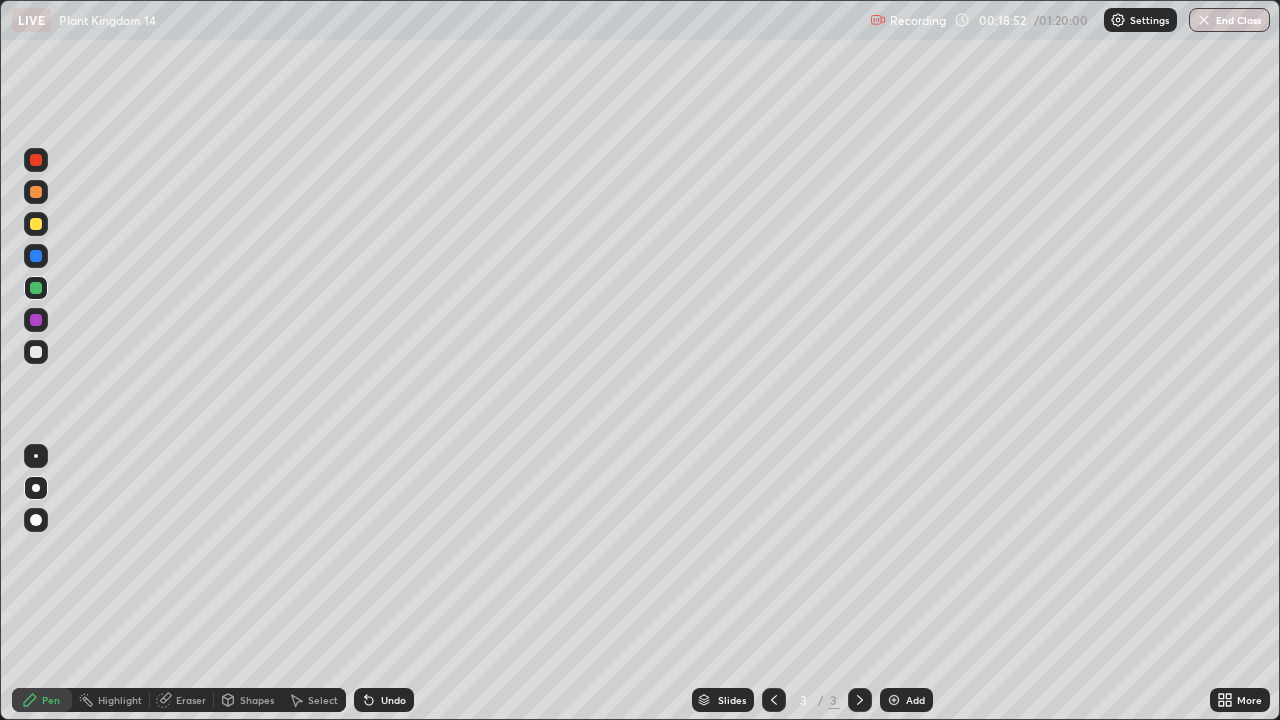 click at bounding box center (36, 320) 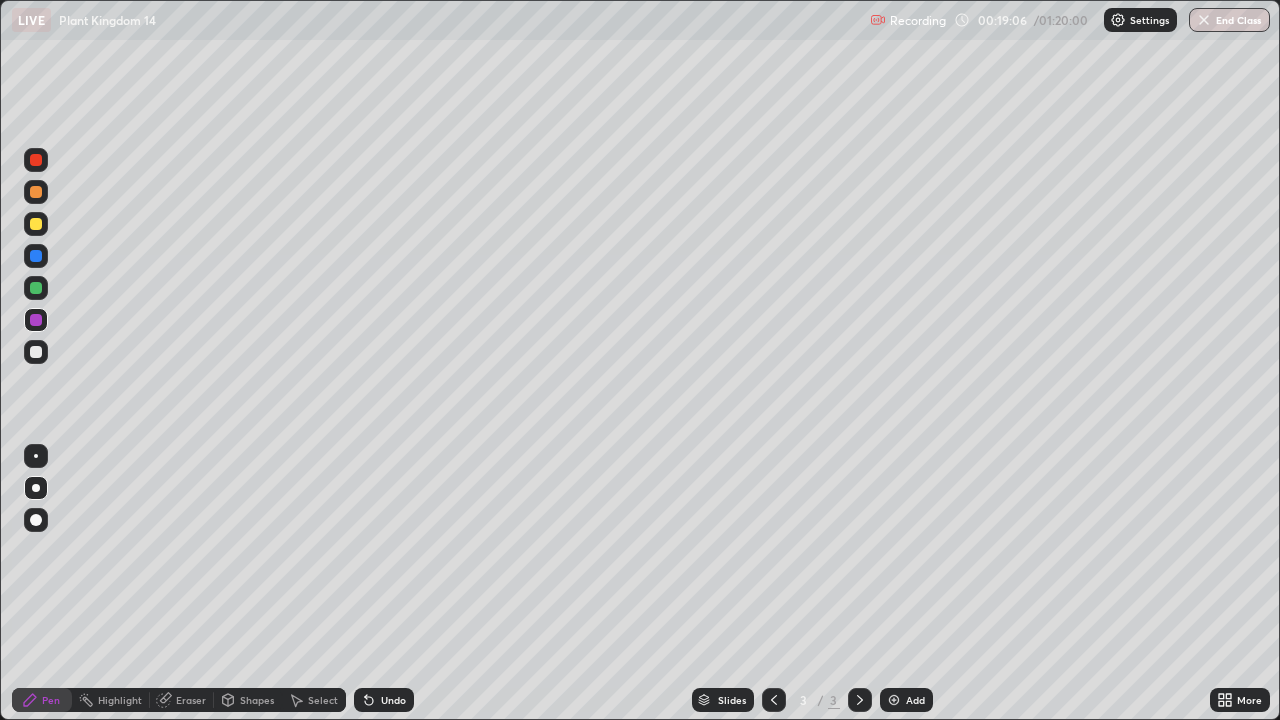 click at bounding box center (36, 288) 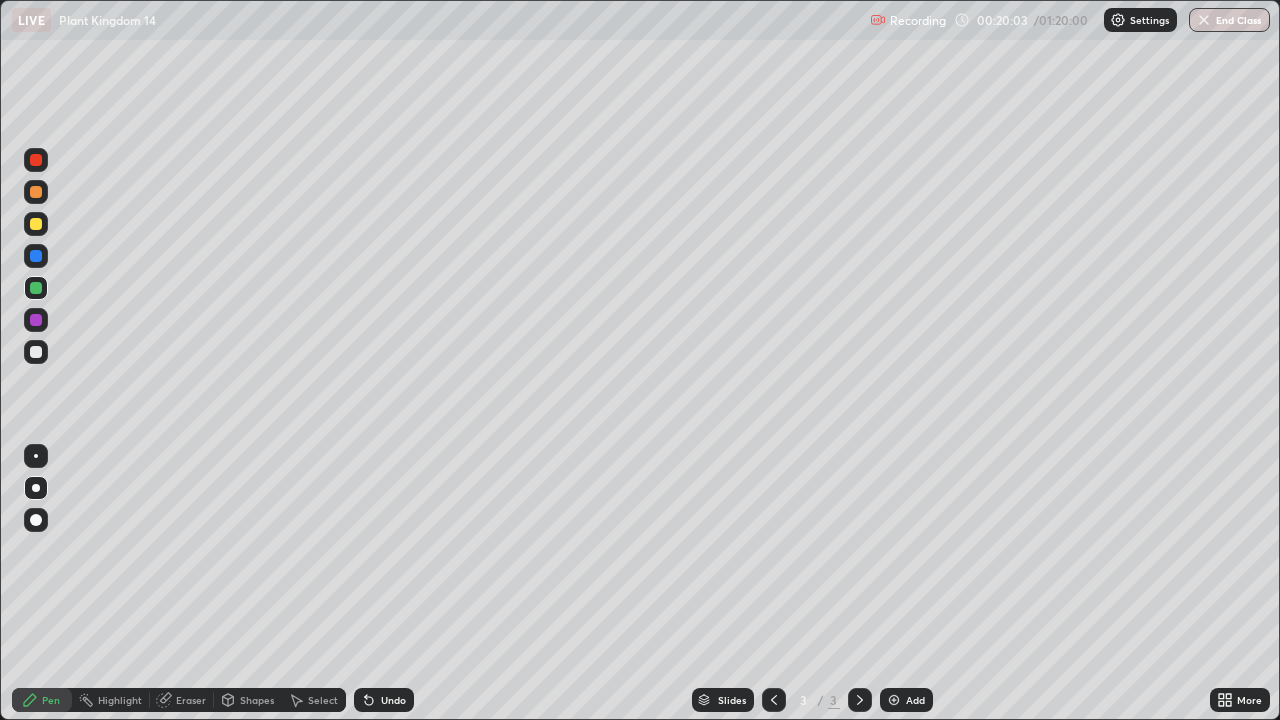 click at bounding box center [36, 320] 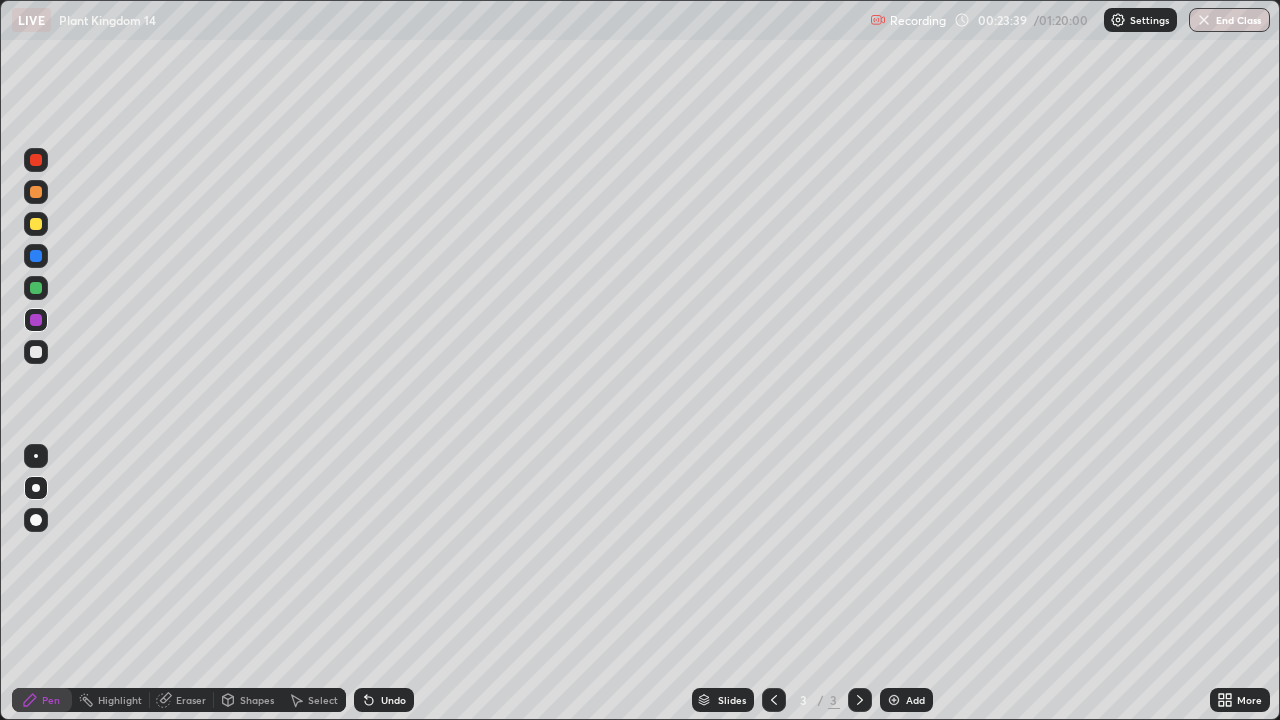 click on "Select" at bounding box center (314, 700) 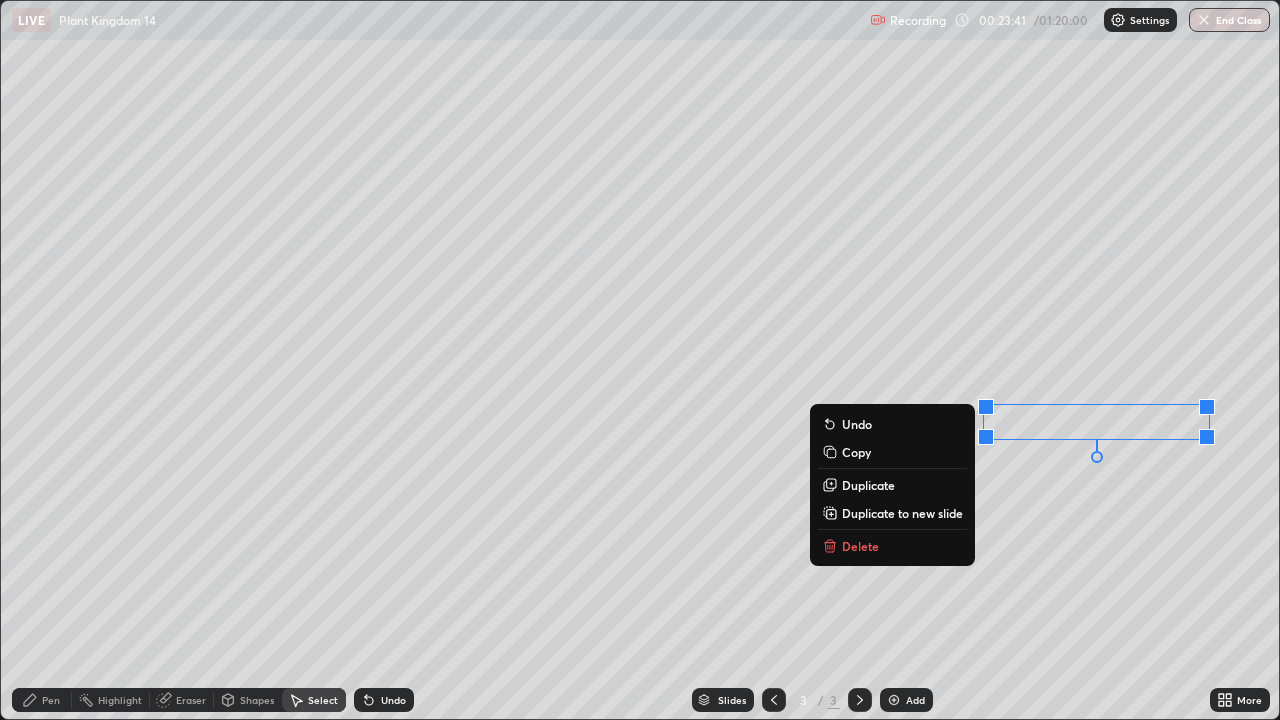 click on "Delete" at bounding box center (860, 546) 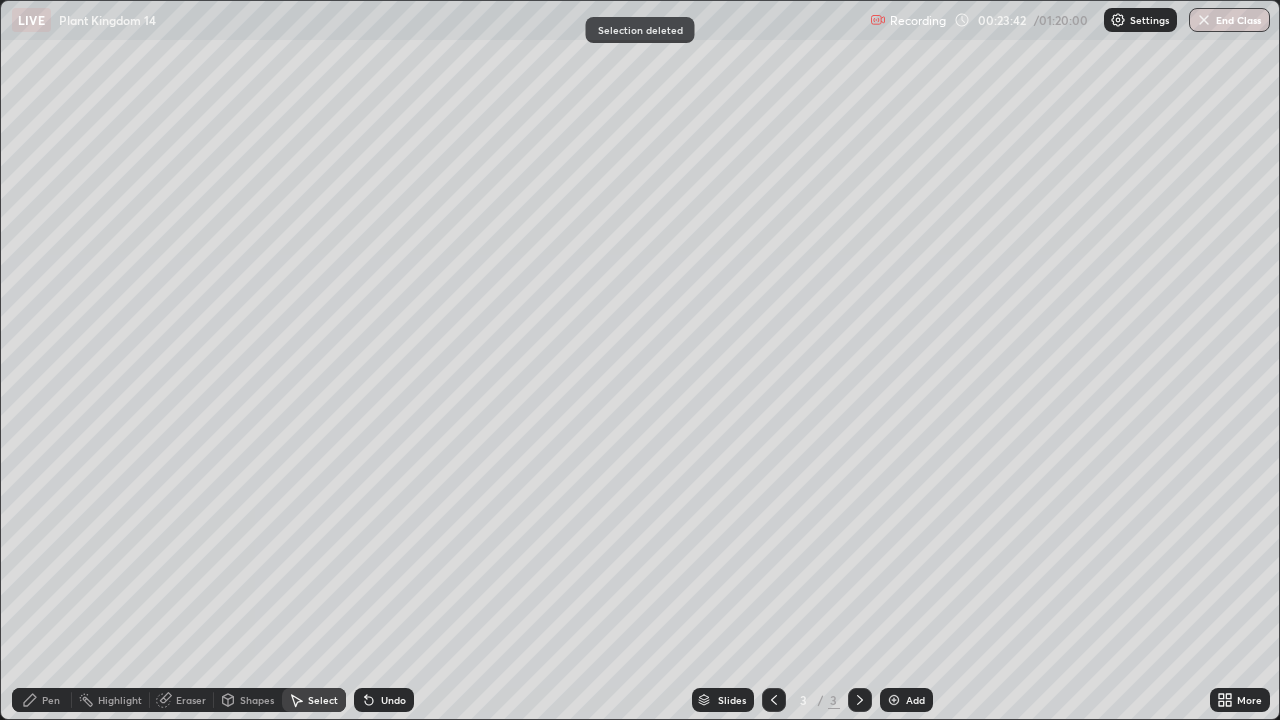 click on "Pen" at bounding box center [51, 700] 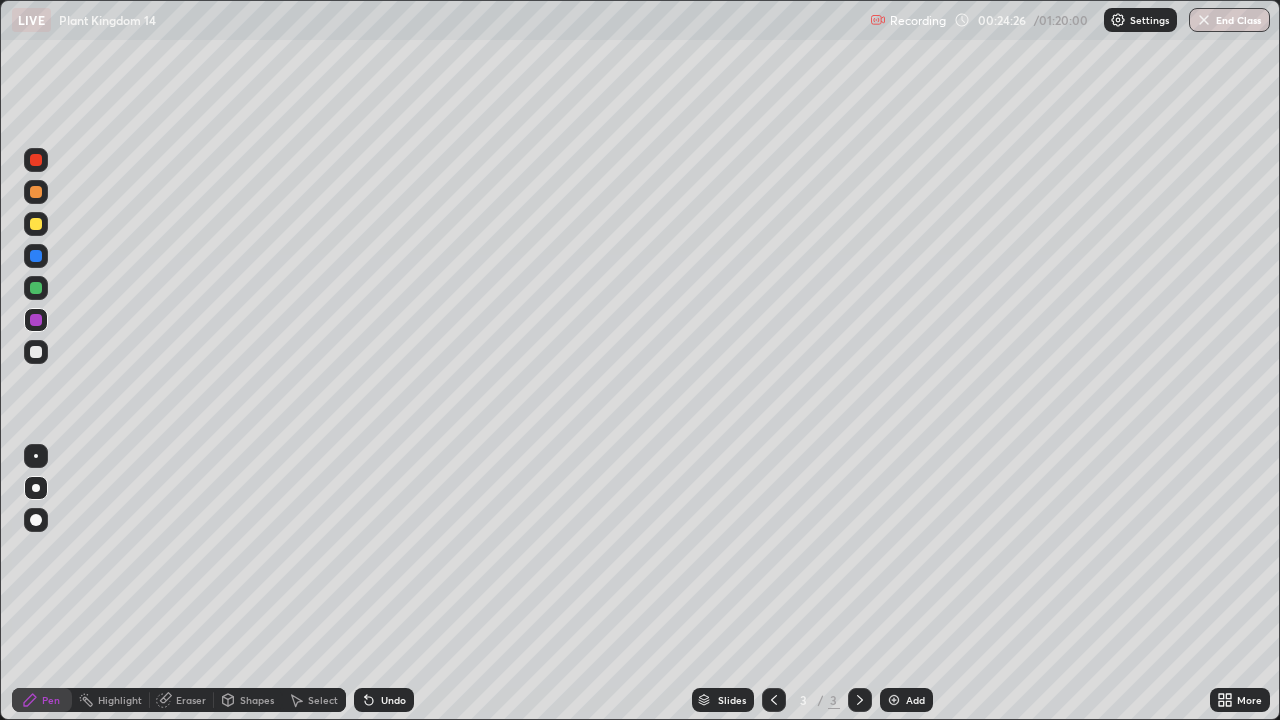 click on "Undo" at bounding box center [384, 700] 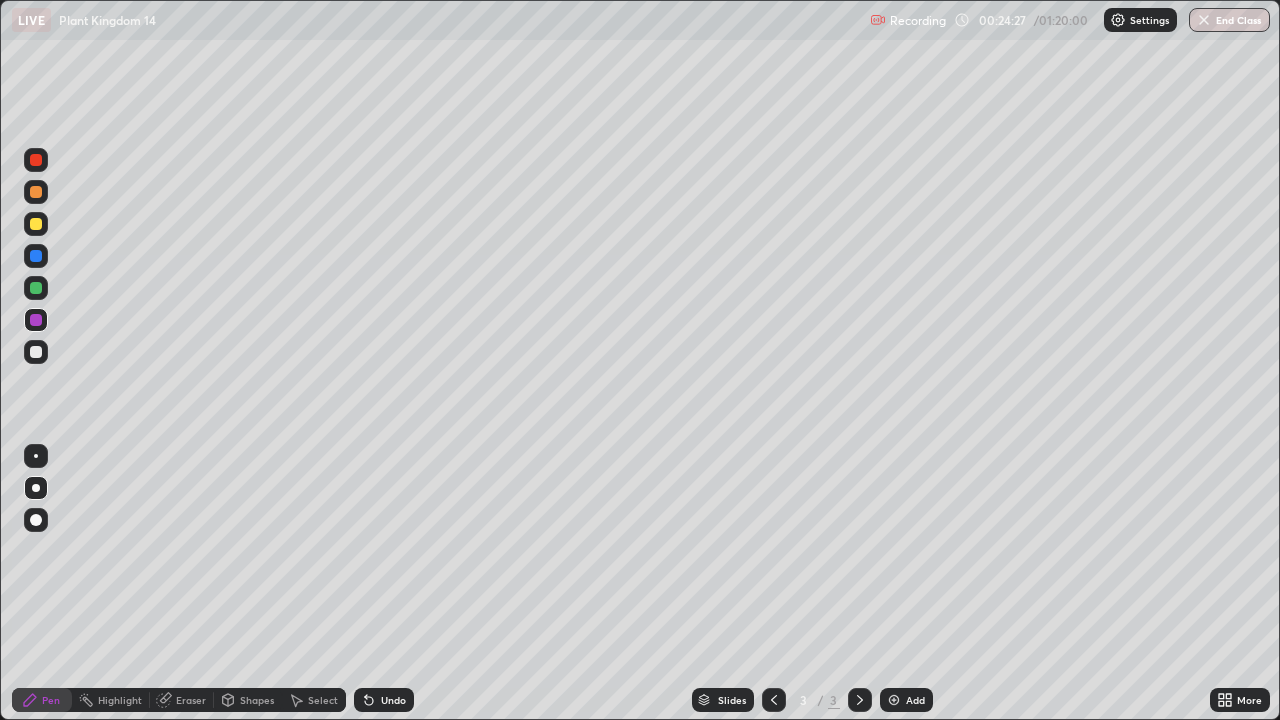 click on "Undo" at bounding box center (384, 700) 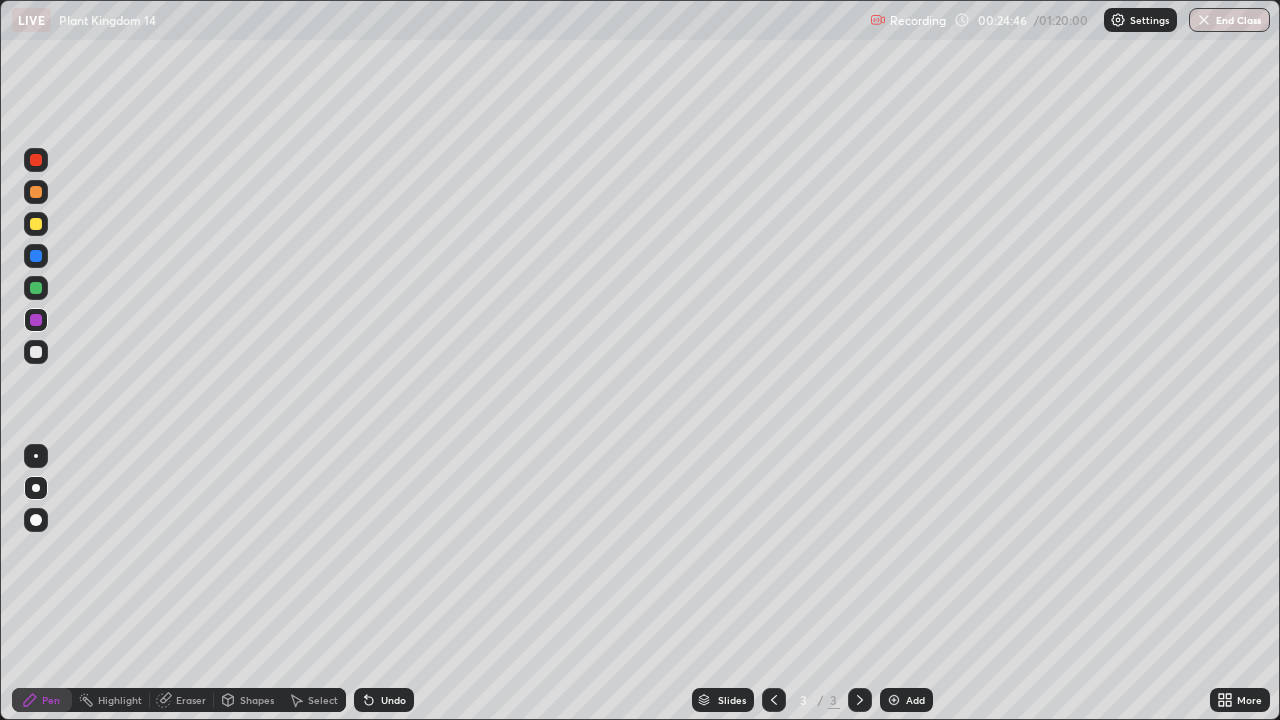 click on "Undo" at bounding box center (384, 700) 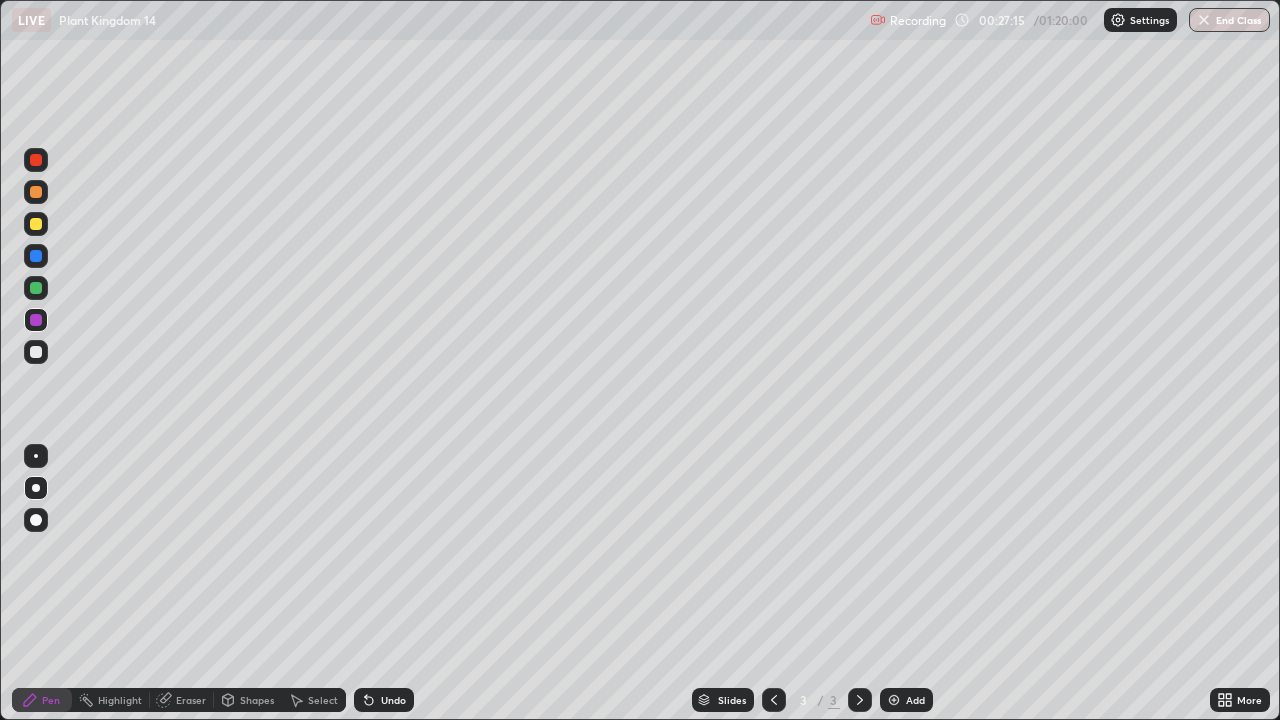 click on "Undo" at bounding box center (393, 700) 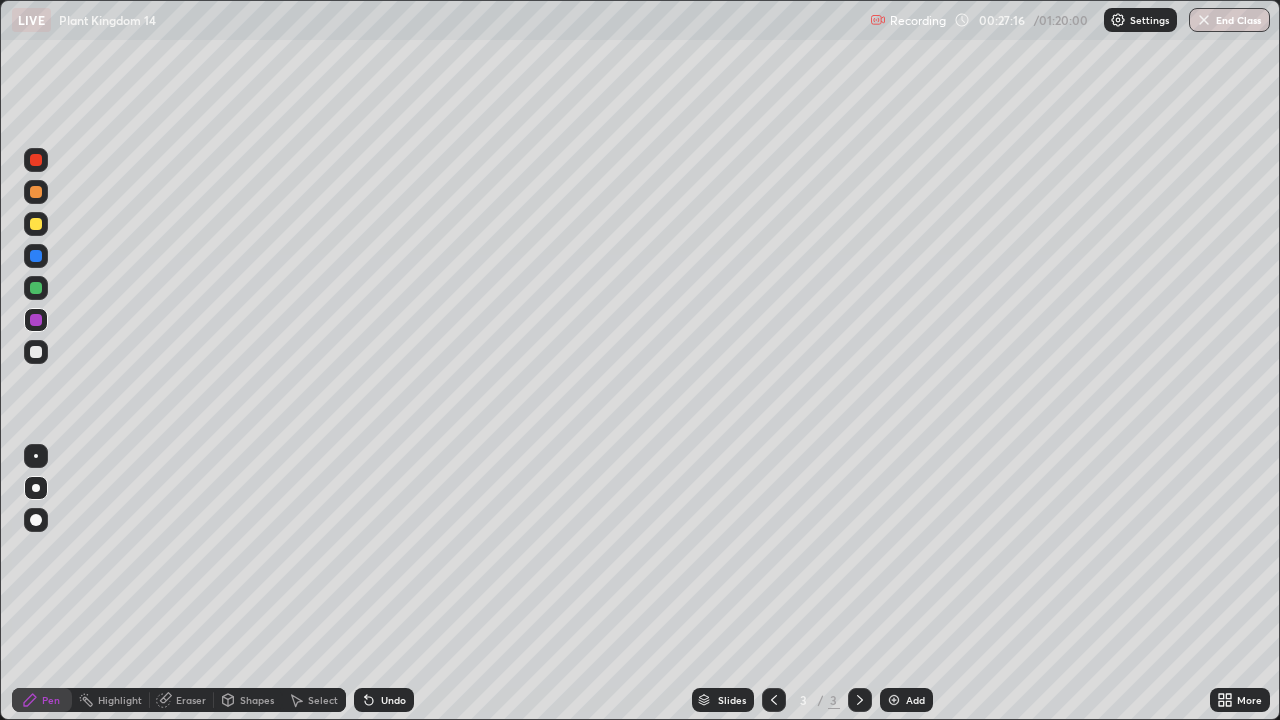 click on "Undo" at bounding box center (384, 700) 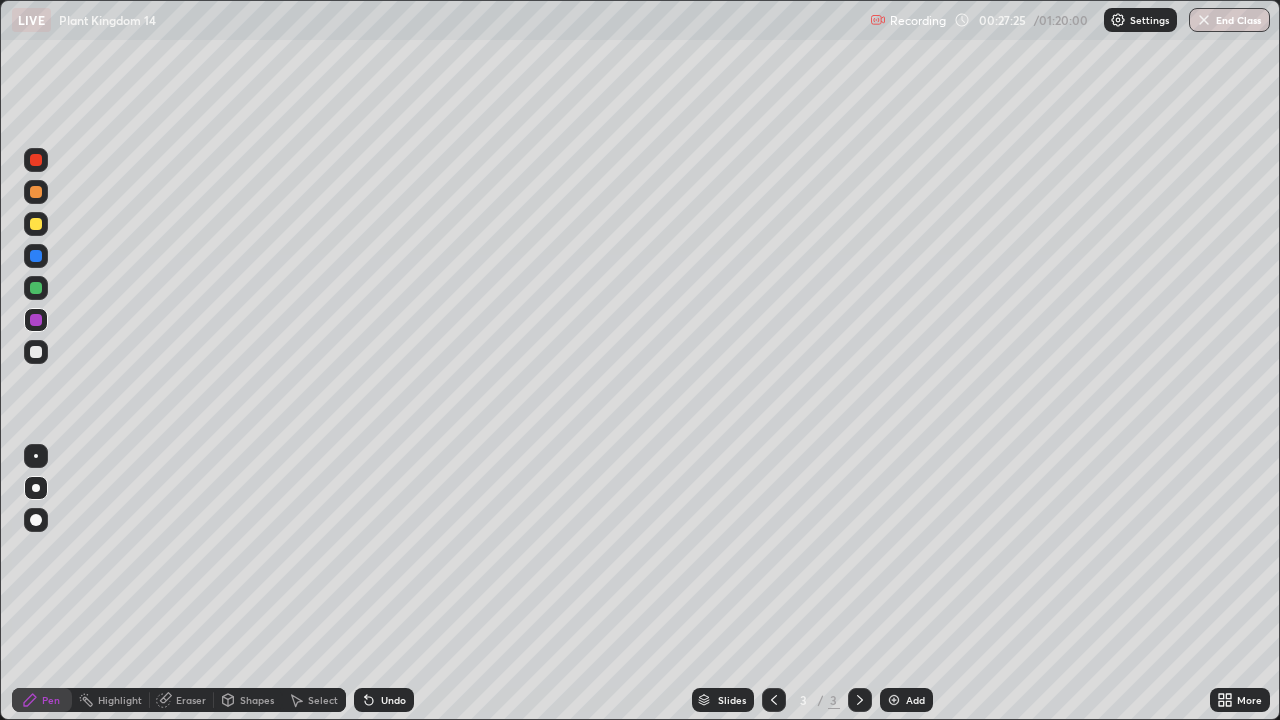 click on "Undo" at bounding box center [393, 700] 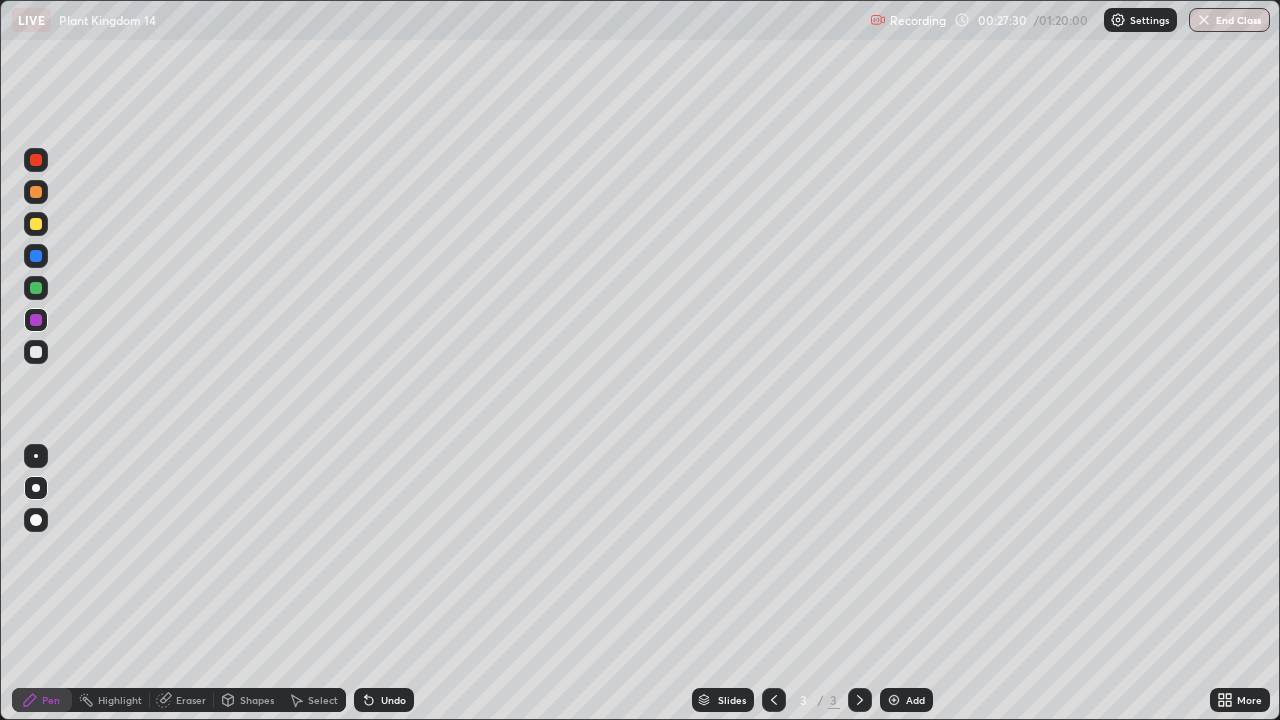 click on "Undo" at bounding box center (393, 700) 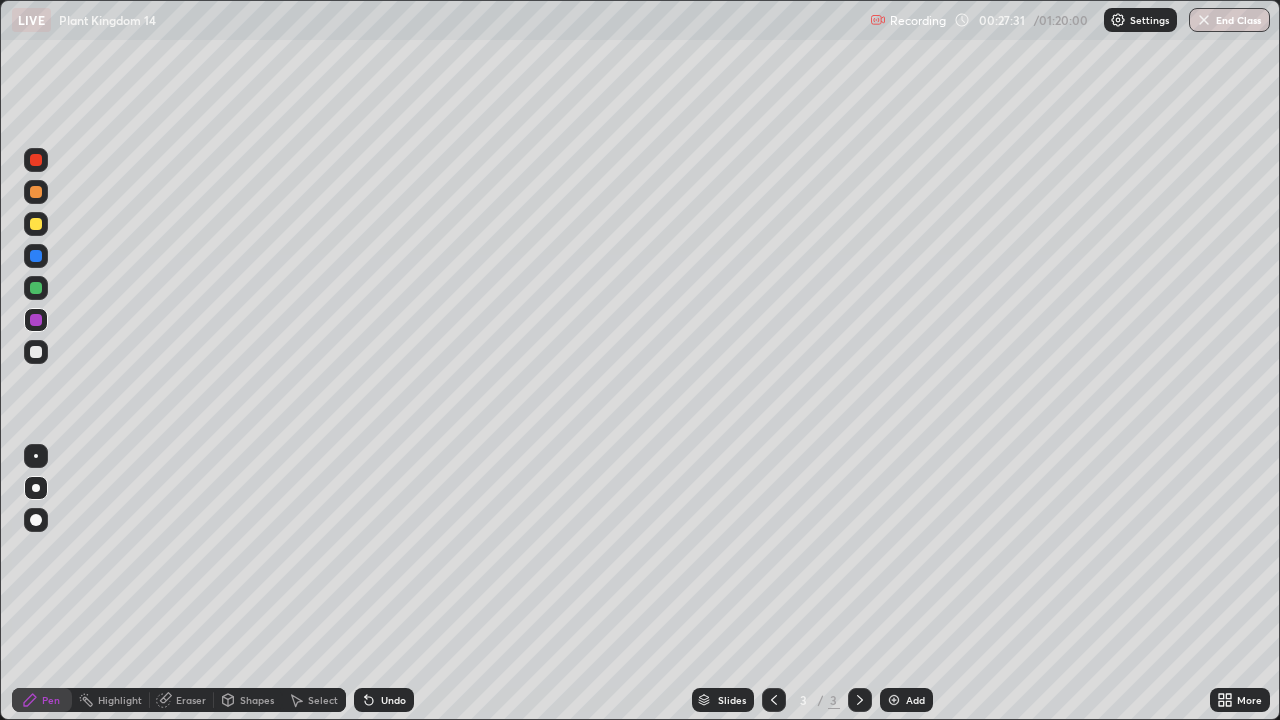 click on "Undo" at bounding box center (393, 700) 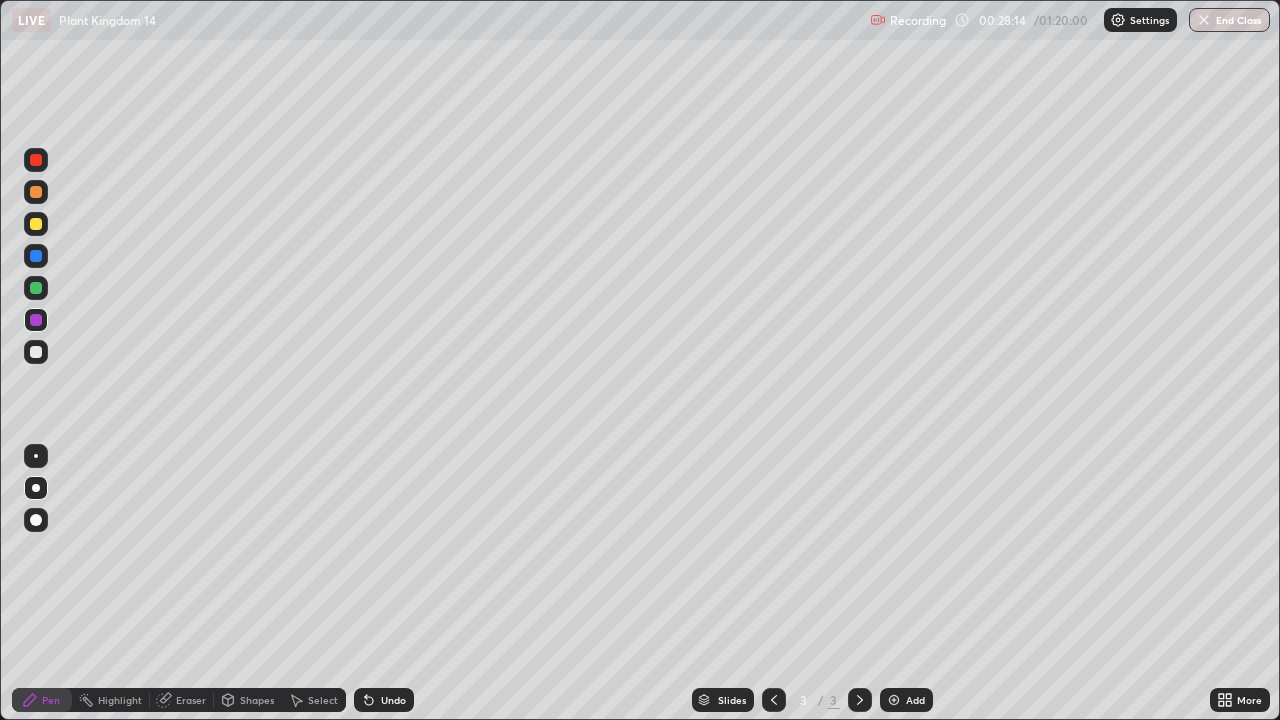click on "Add" at bounding box center [906, 700] 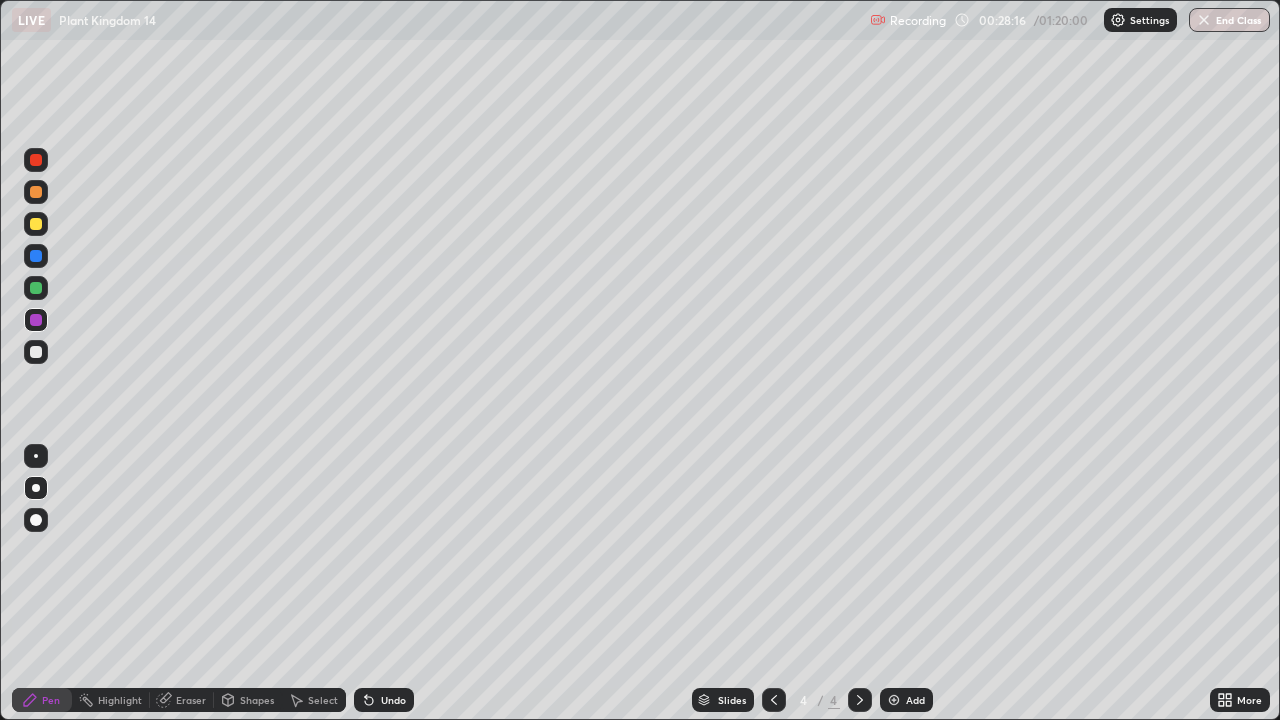 click at bounding box center [36, 192] 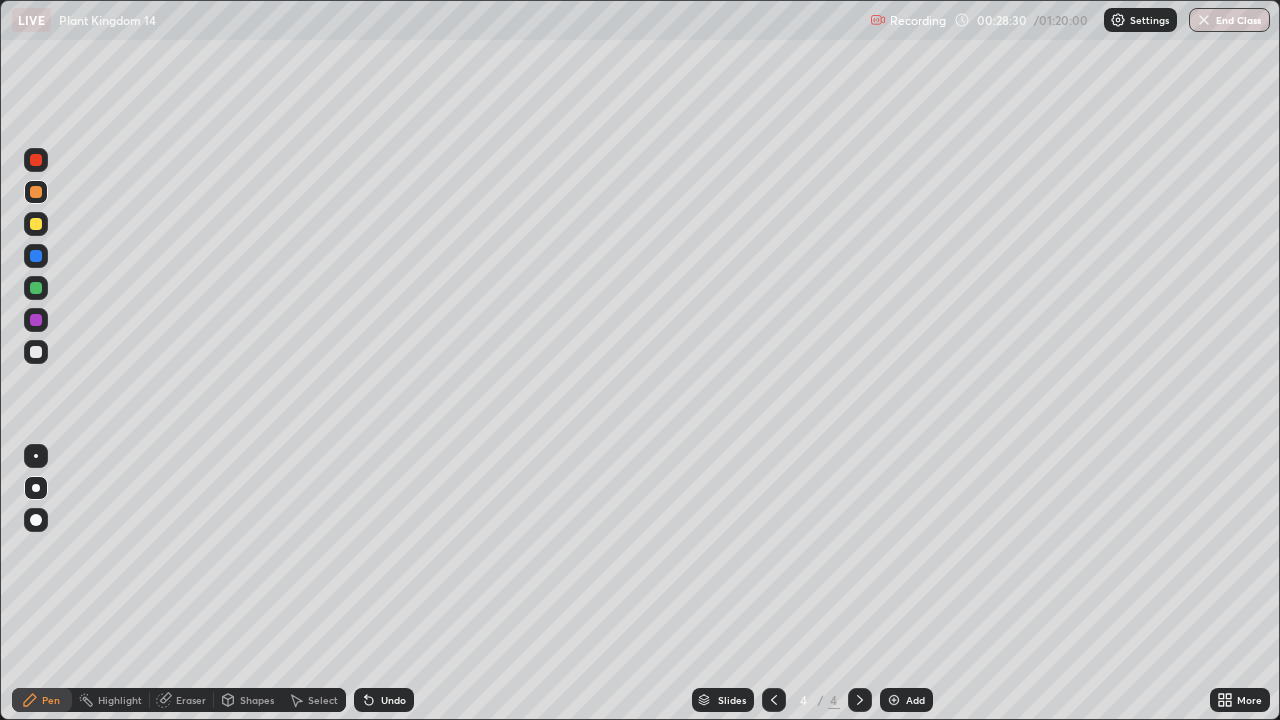 click at bounding box center [36, 288] 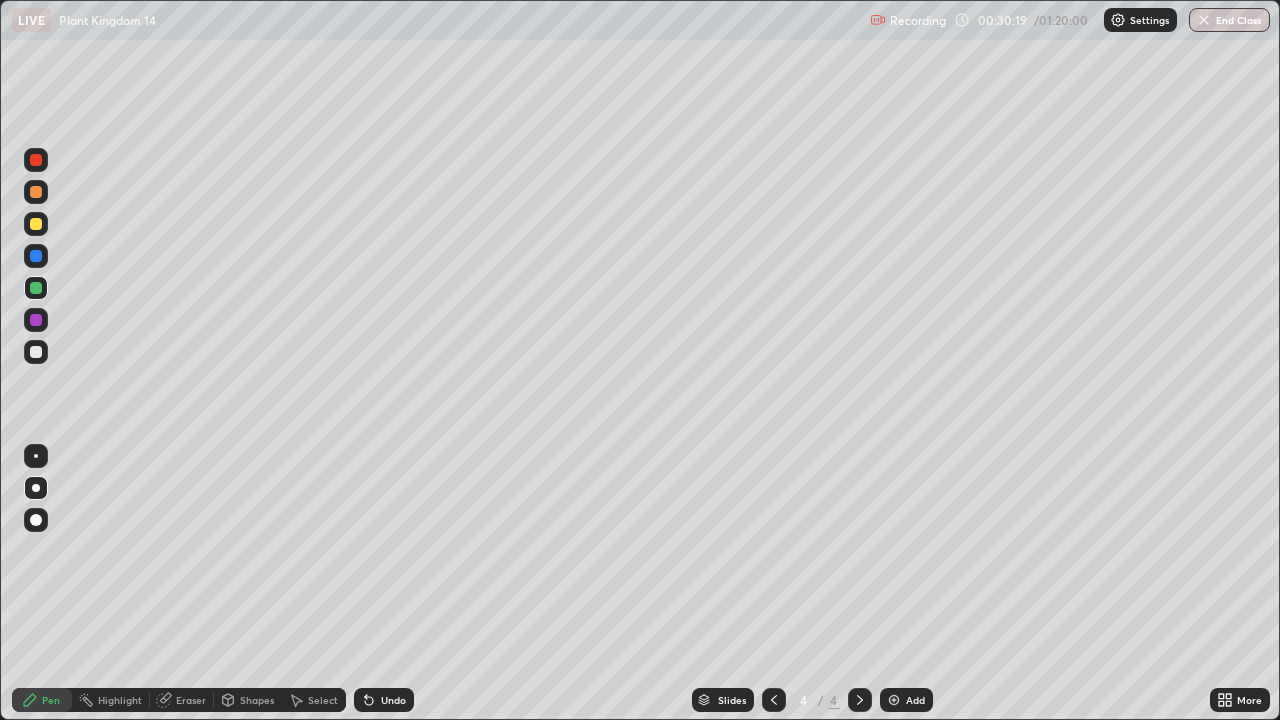 click at bounding box center (36, 192) 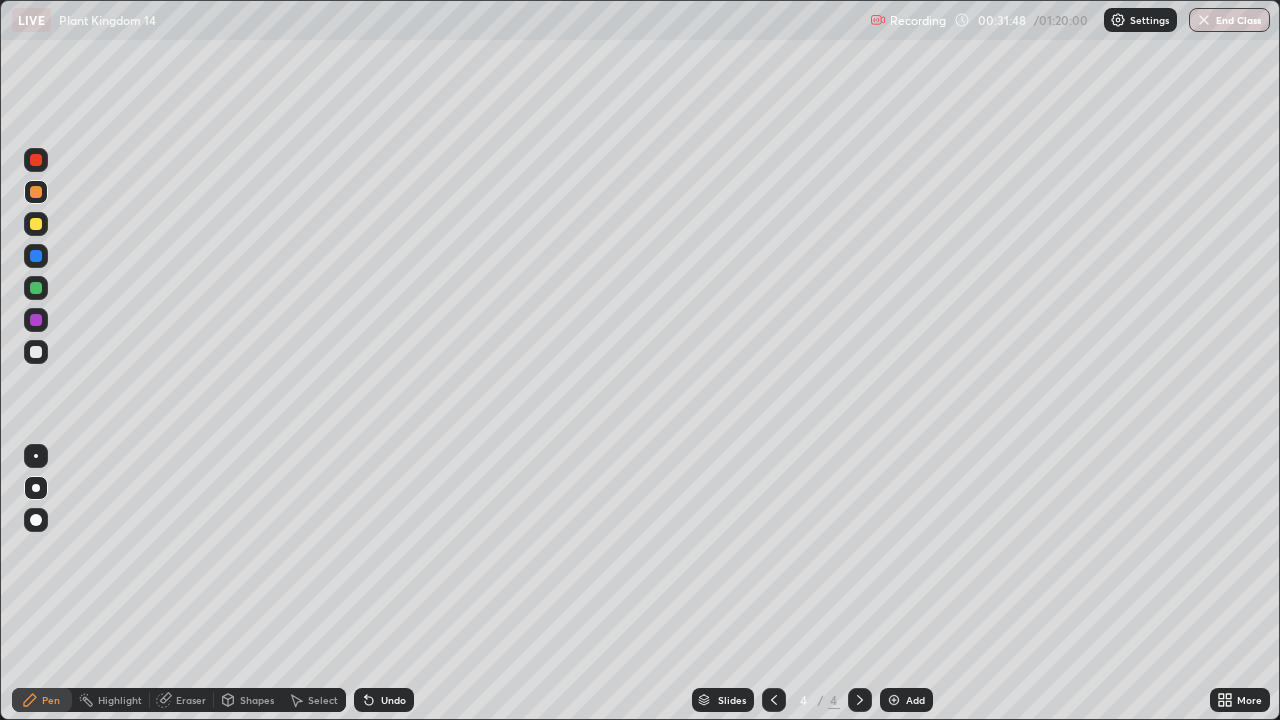 click on "Add" at bounding box center (915, 700) 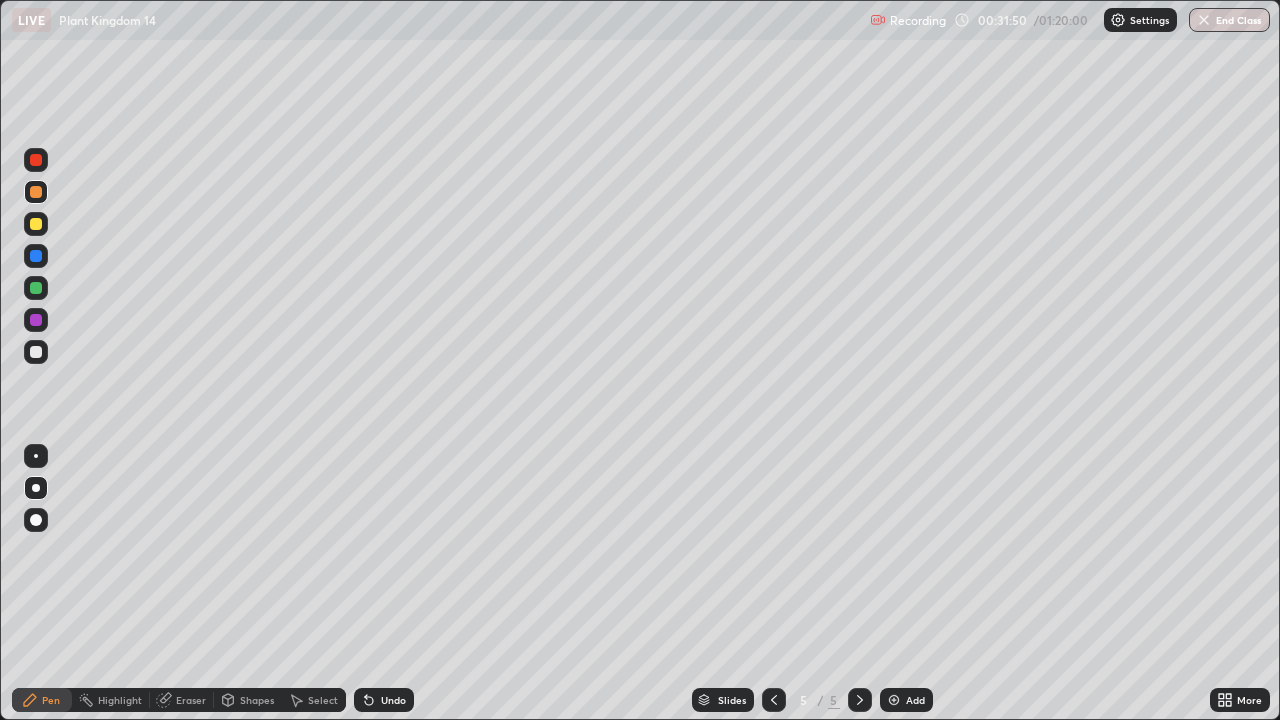 click at bounding box center (36, 352) 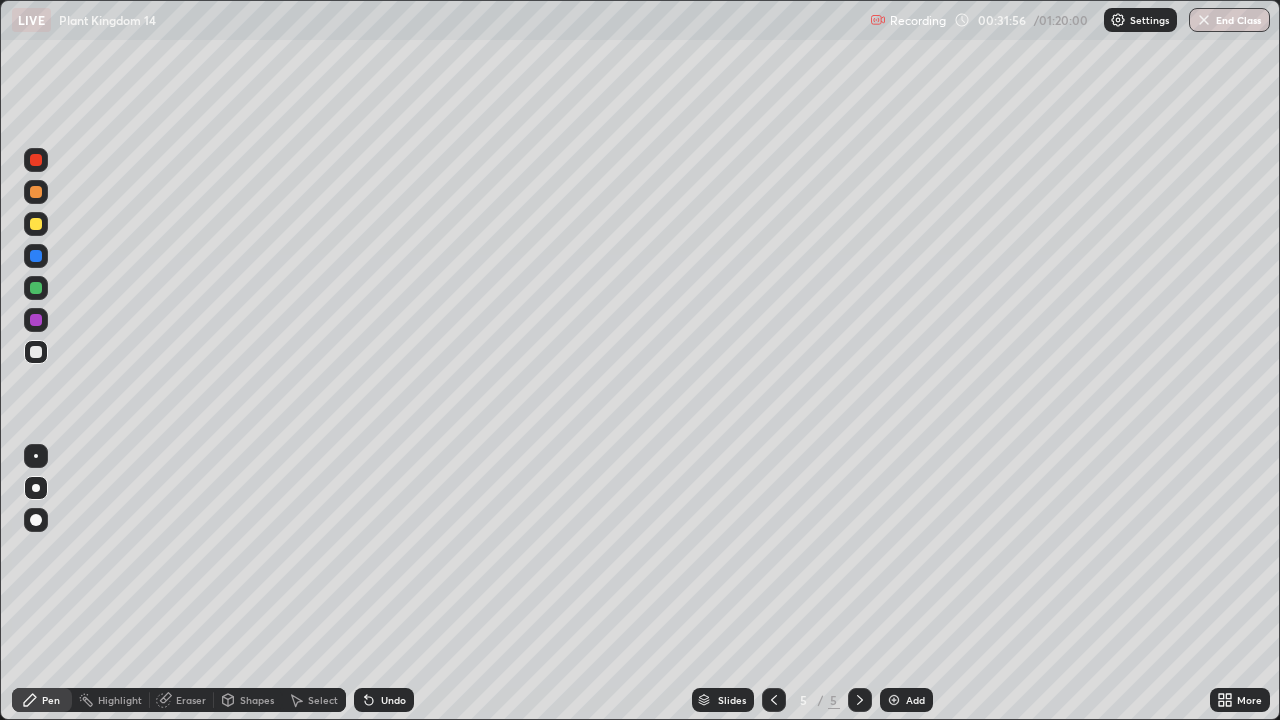 click at bounding box center [36, 192] 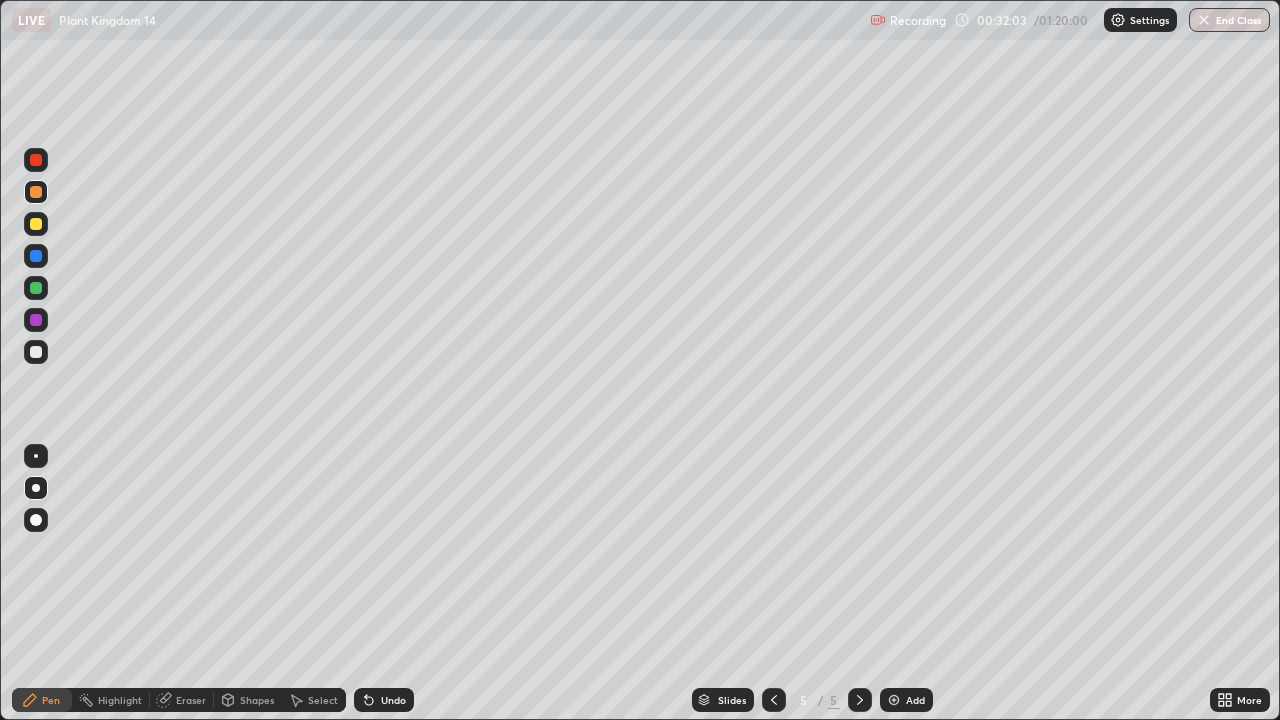 click at bounding box center (36, 288) 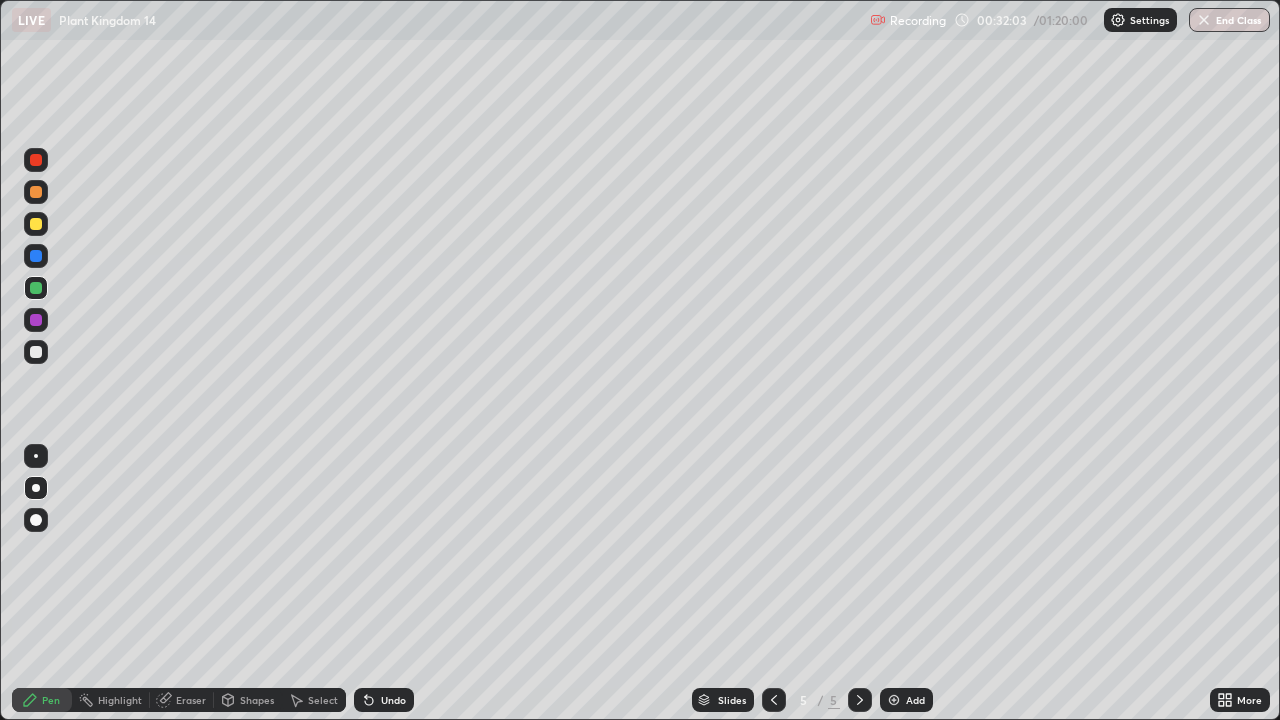 click at bounding box center (36, 224) 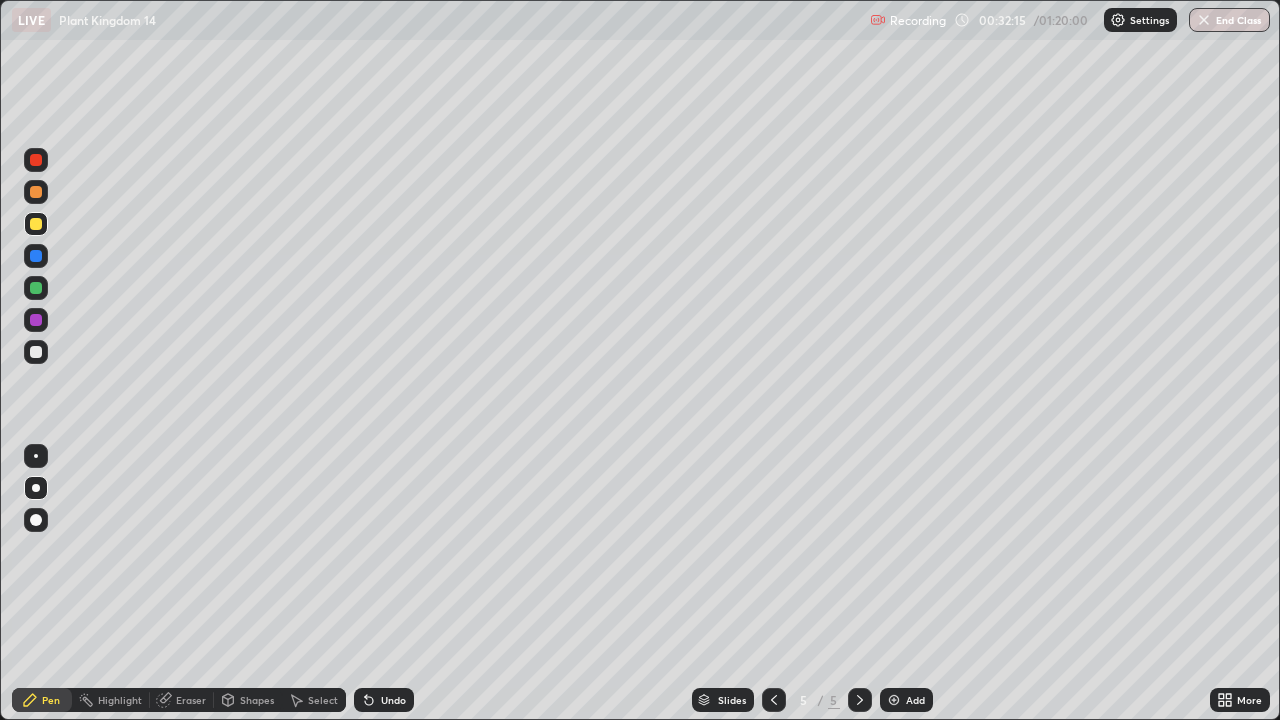 click on "Undo" at bounding box center (384, 700) 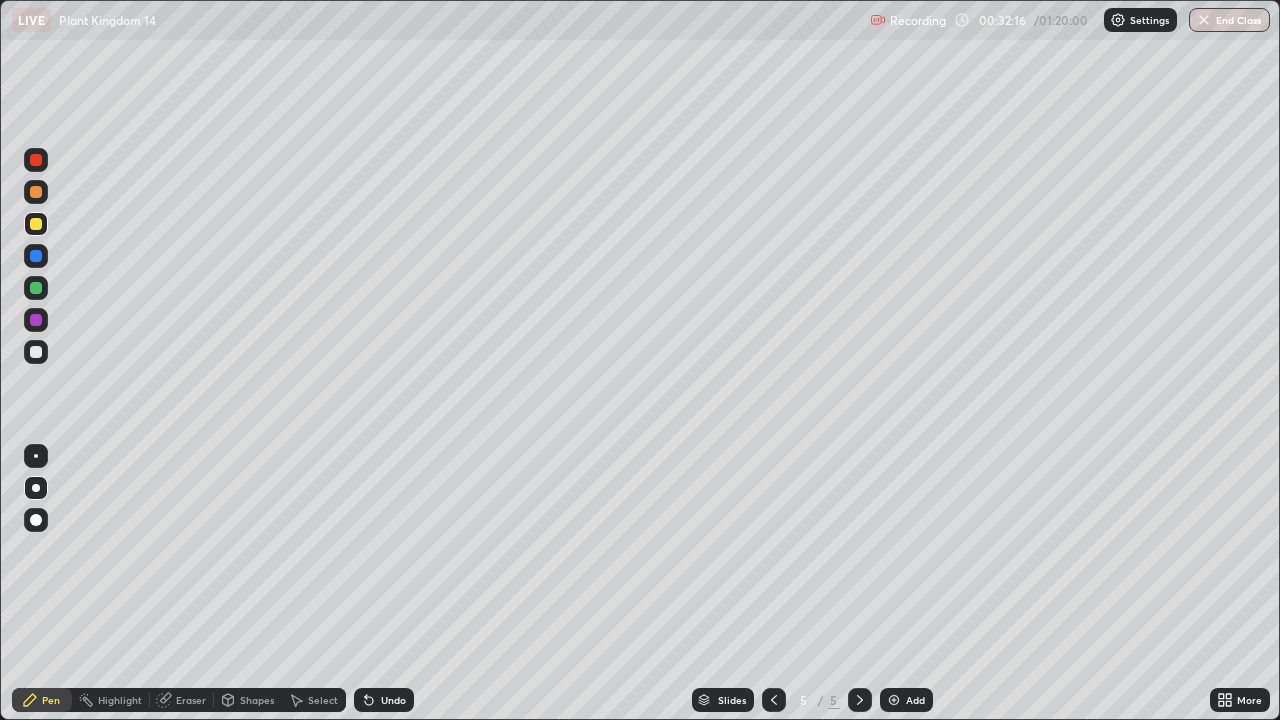 click on "Undo" at bounding box center [393, 700] 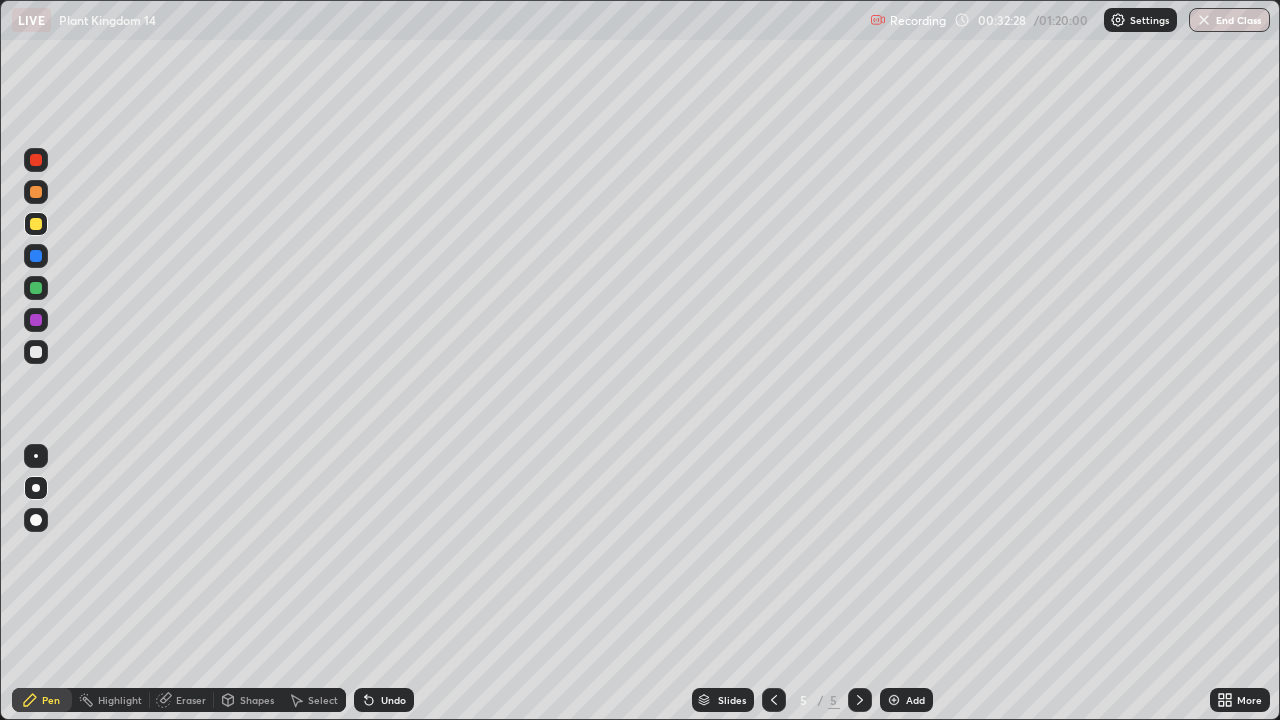click at bounding box center (36, 352) 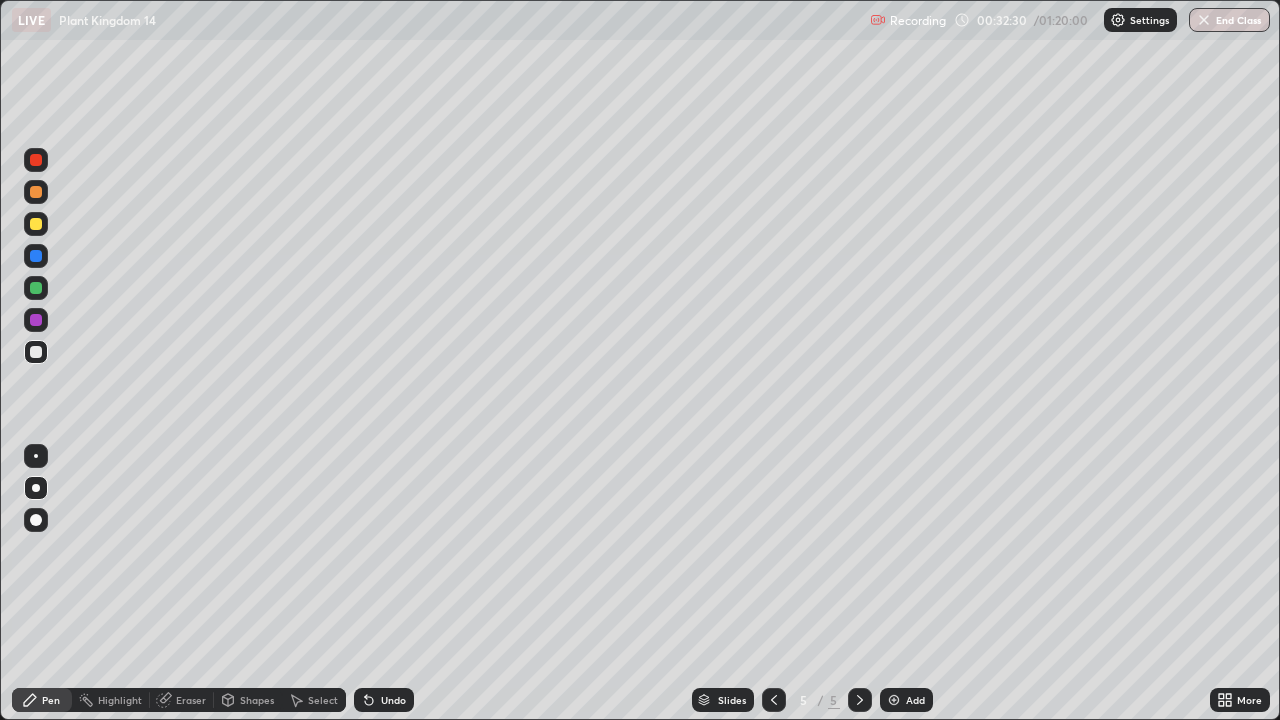 click at bounding box center [36, 224] 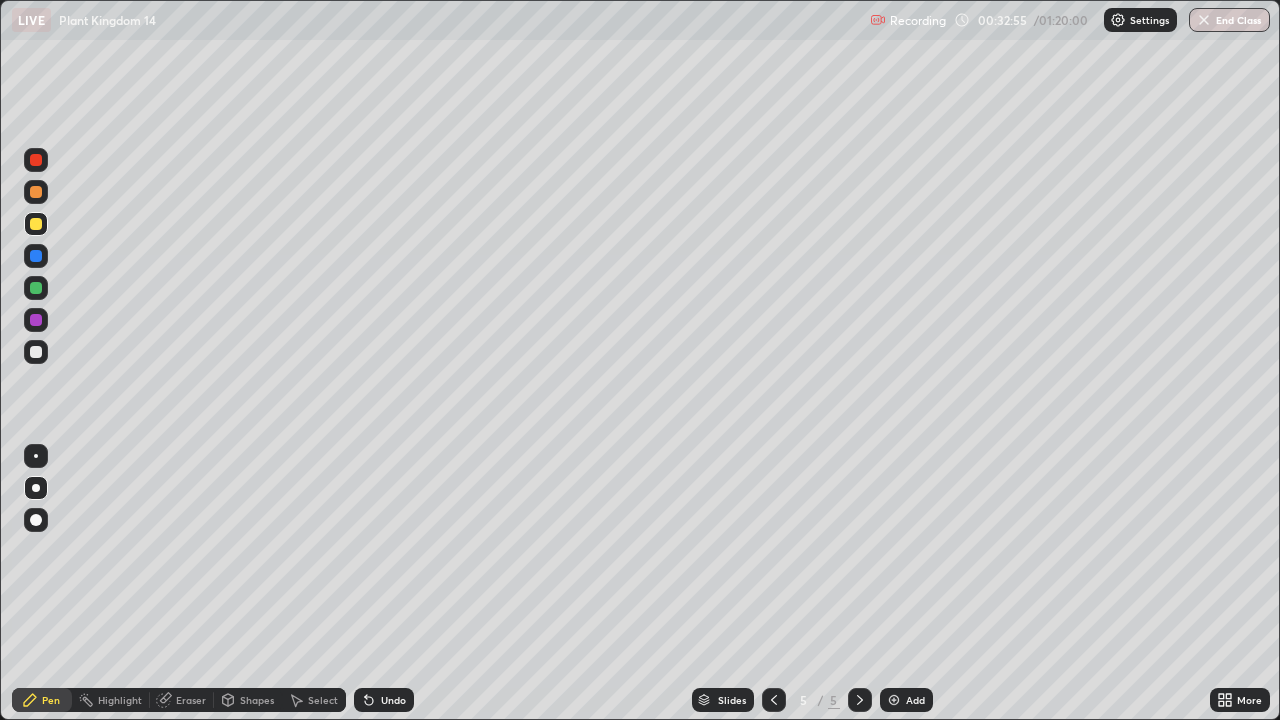 click on "Eraser" at bounding box center [191, 700] 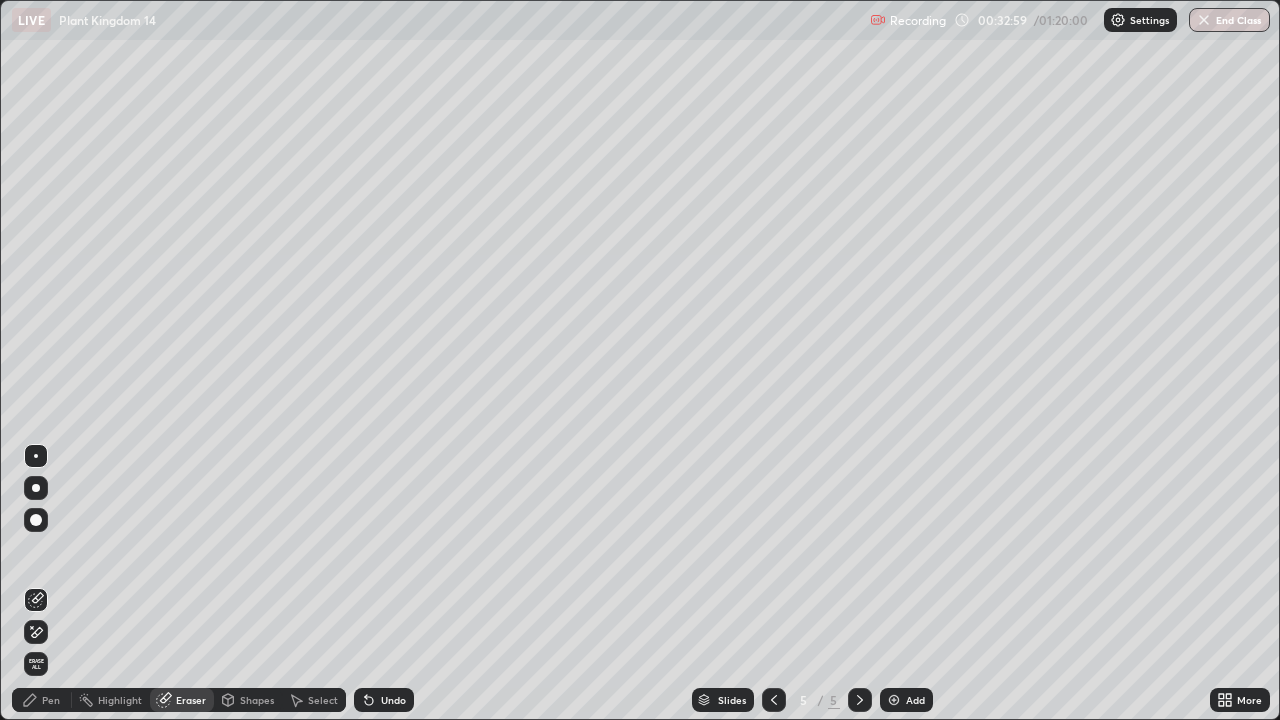 click on "Pen" at bounding box center [42, 700] 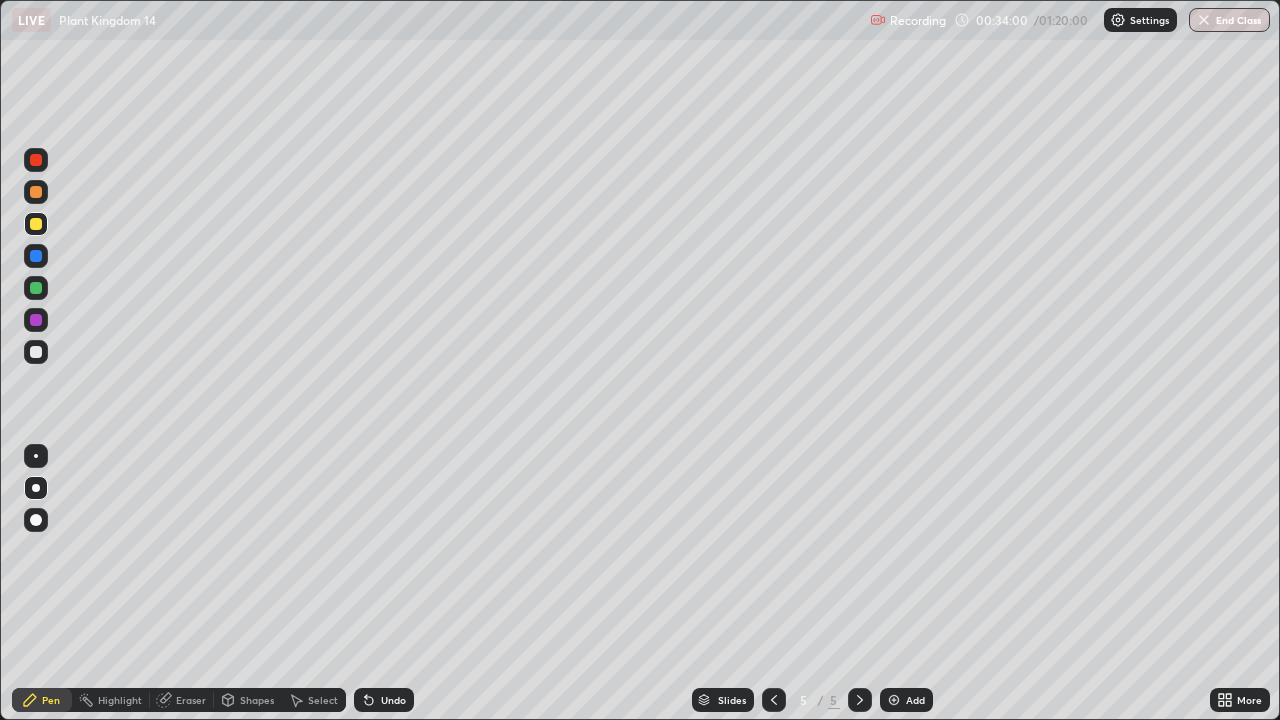 click at bounding box center [36, 352] 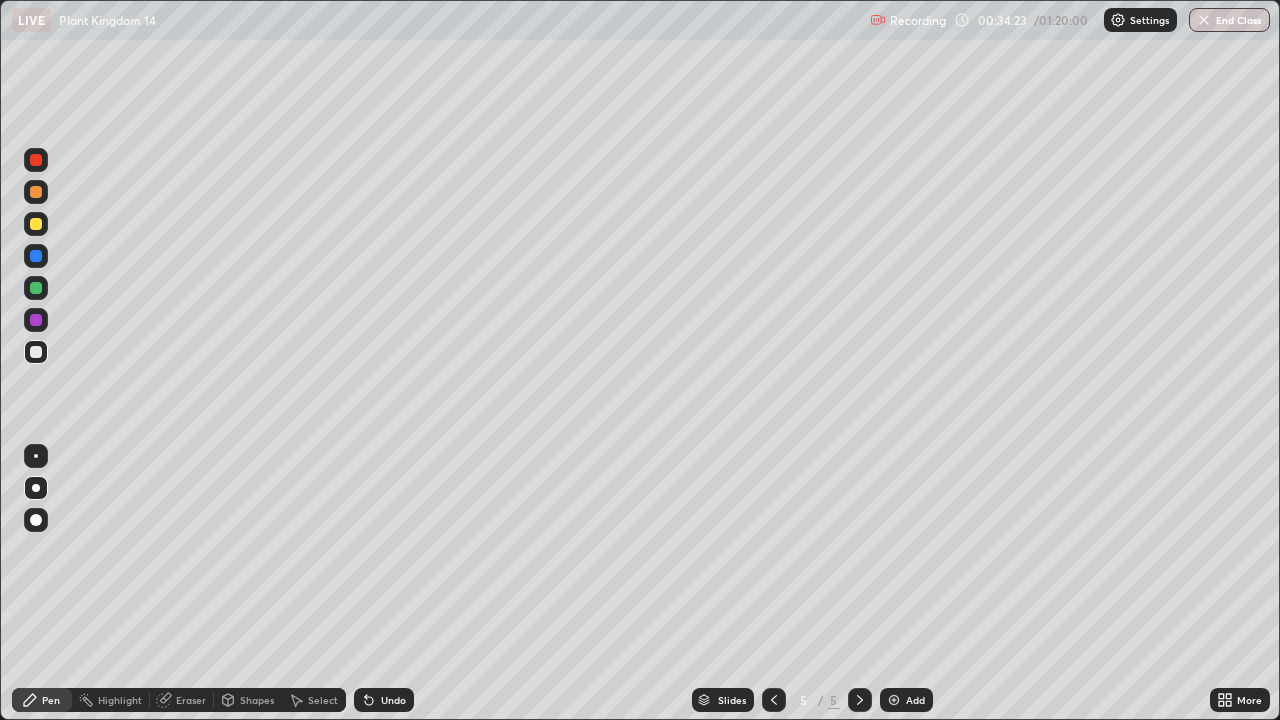 click 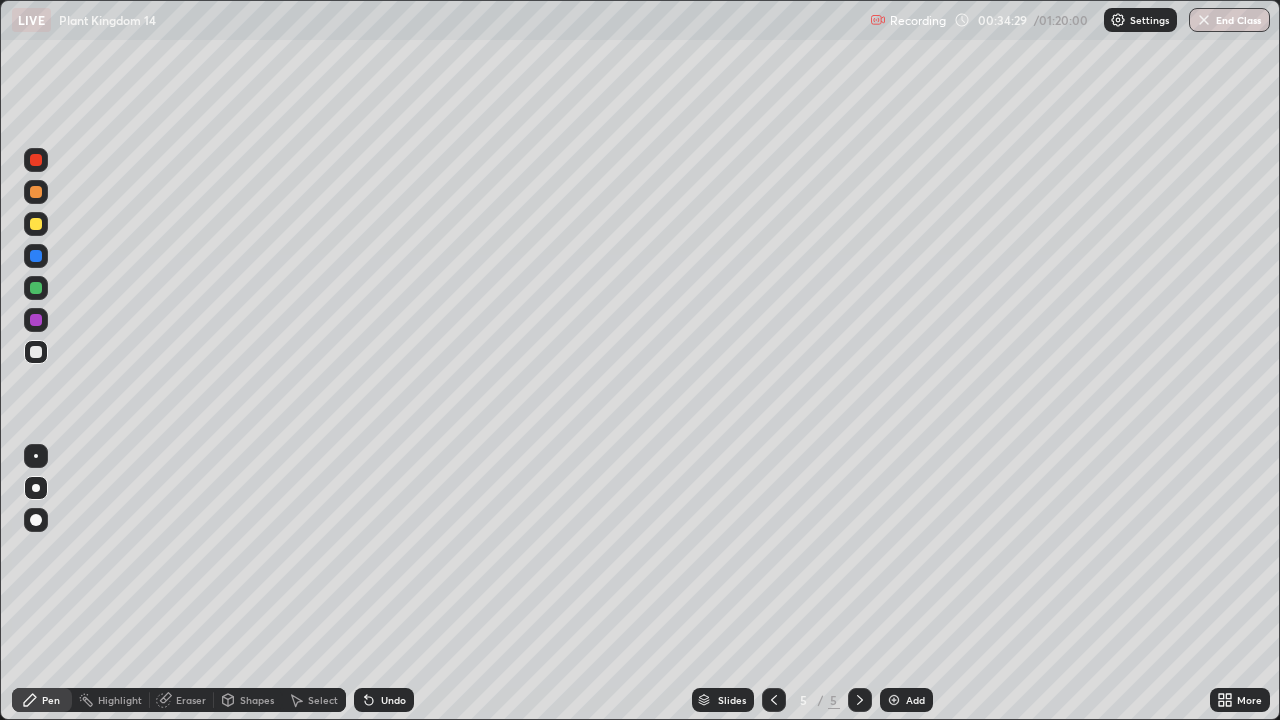 click on "Undo" at bounding box center (393, 700) 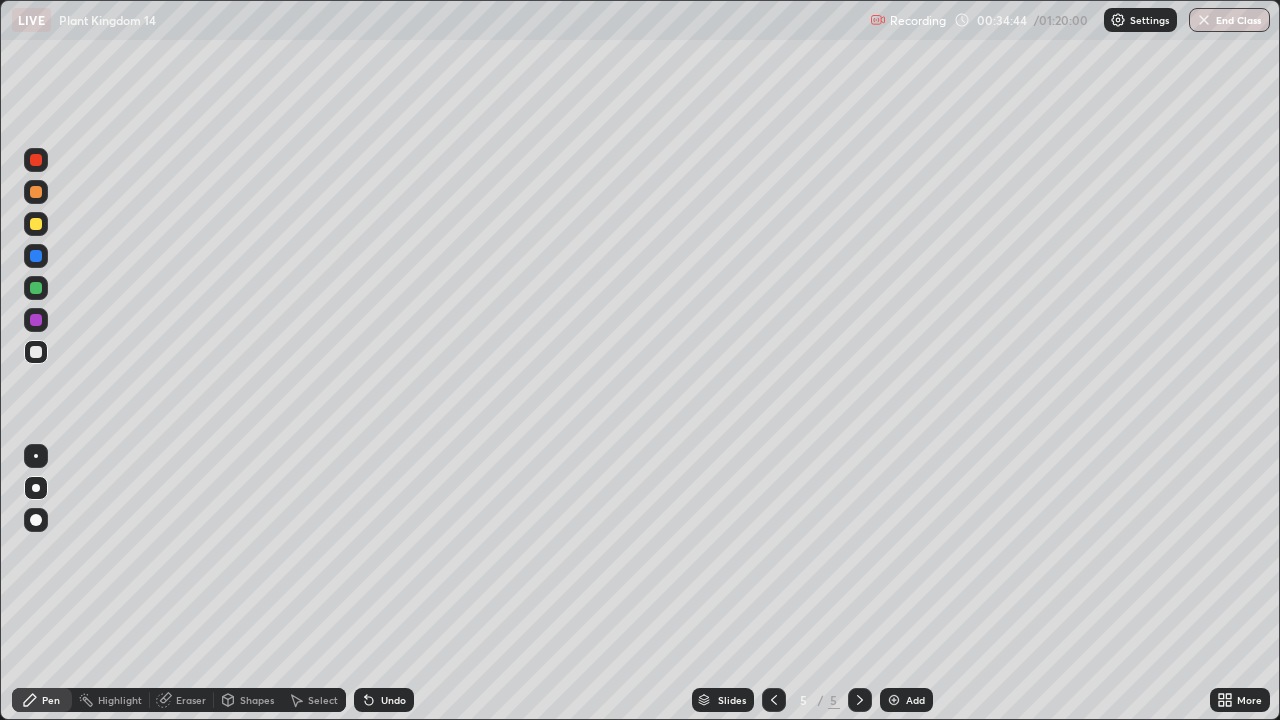 click at bounding box center [36, 320] 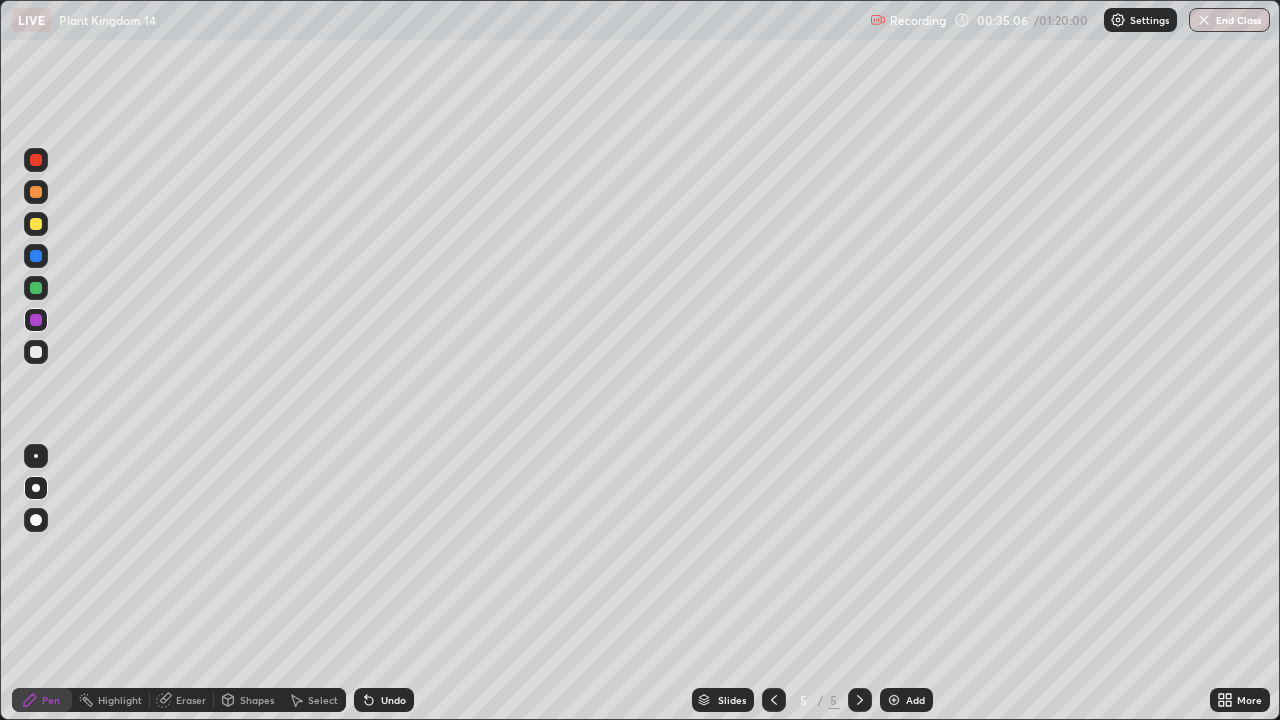 click at bounding box center [36, 224] 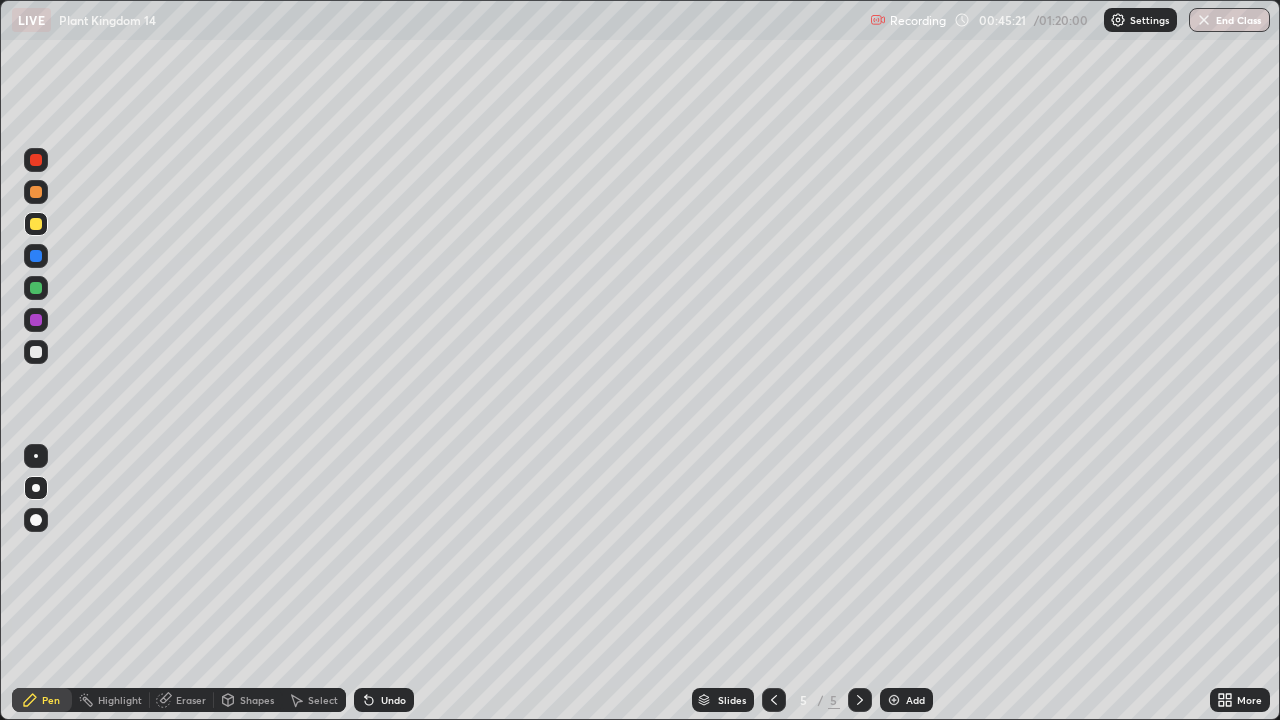 click on "Select" at bounding box center (314, 700) 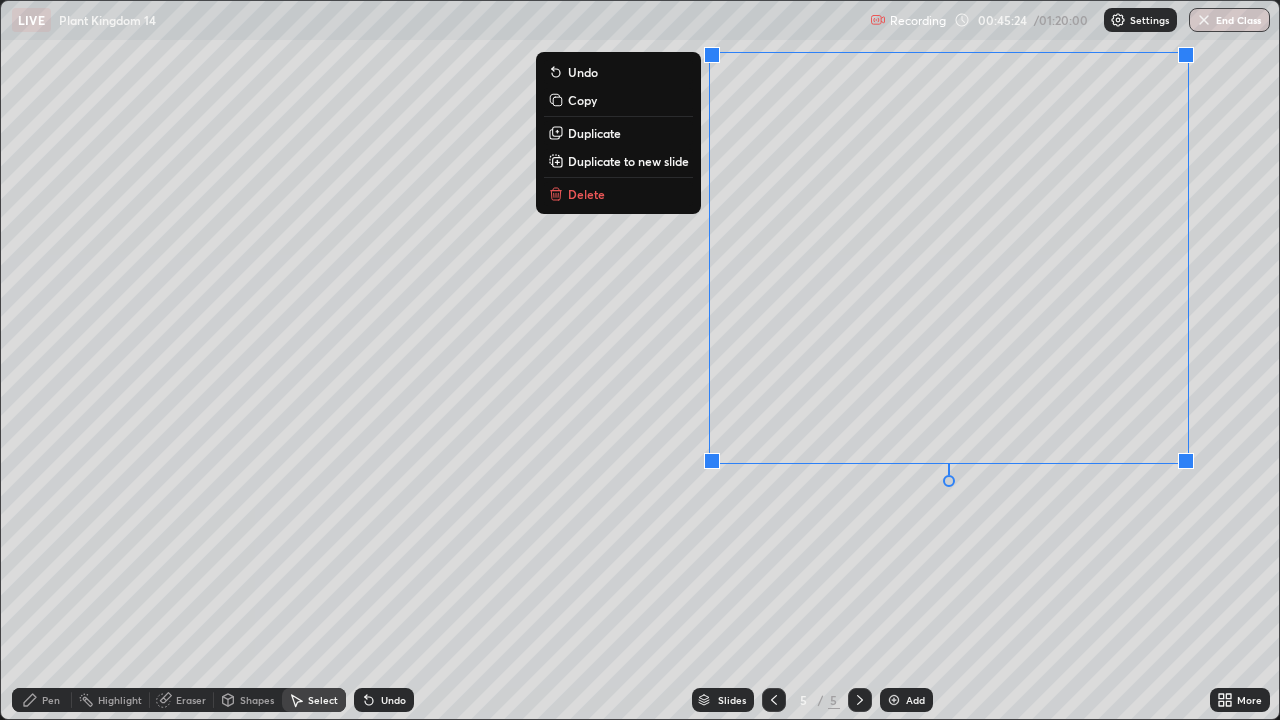 click on "0 ° Undo Copy Duplicate Duplicate to new slide Delete" at bounding box center (640, 360) 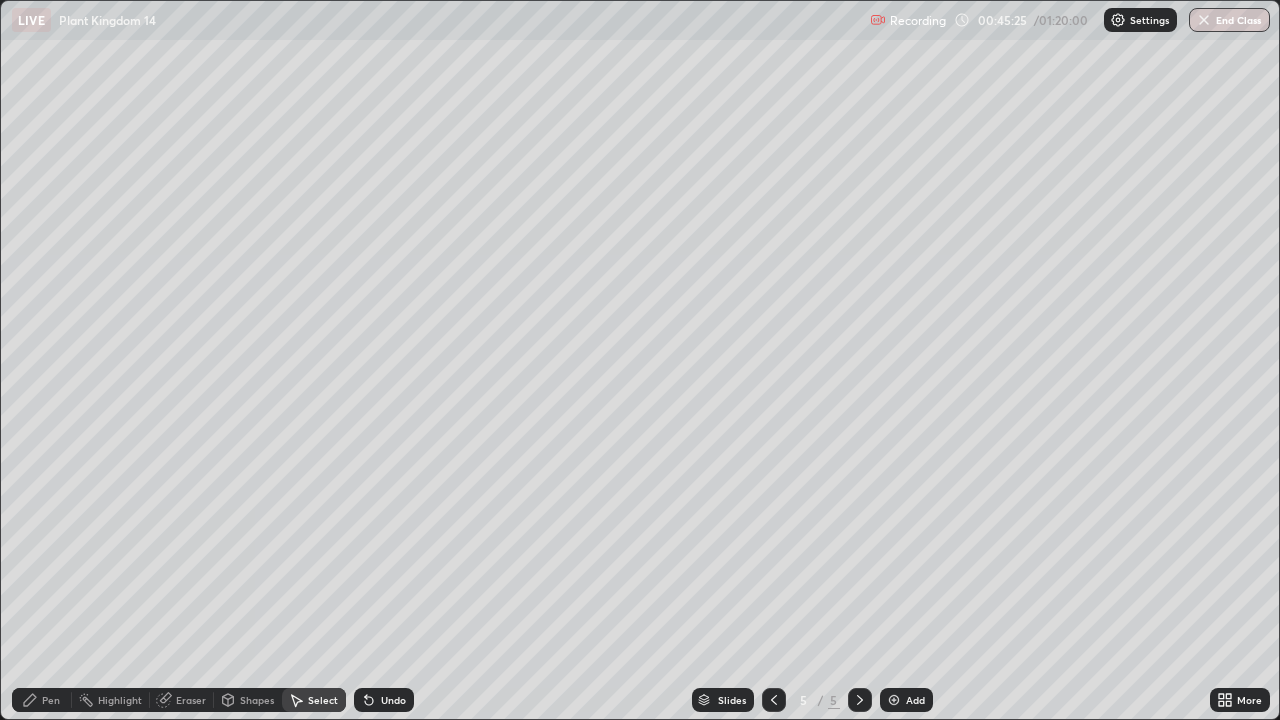 click on "Pen" at bounding box center [51, 700] 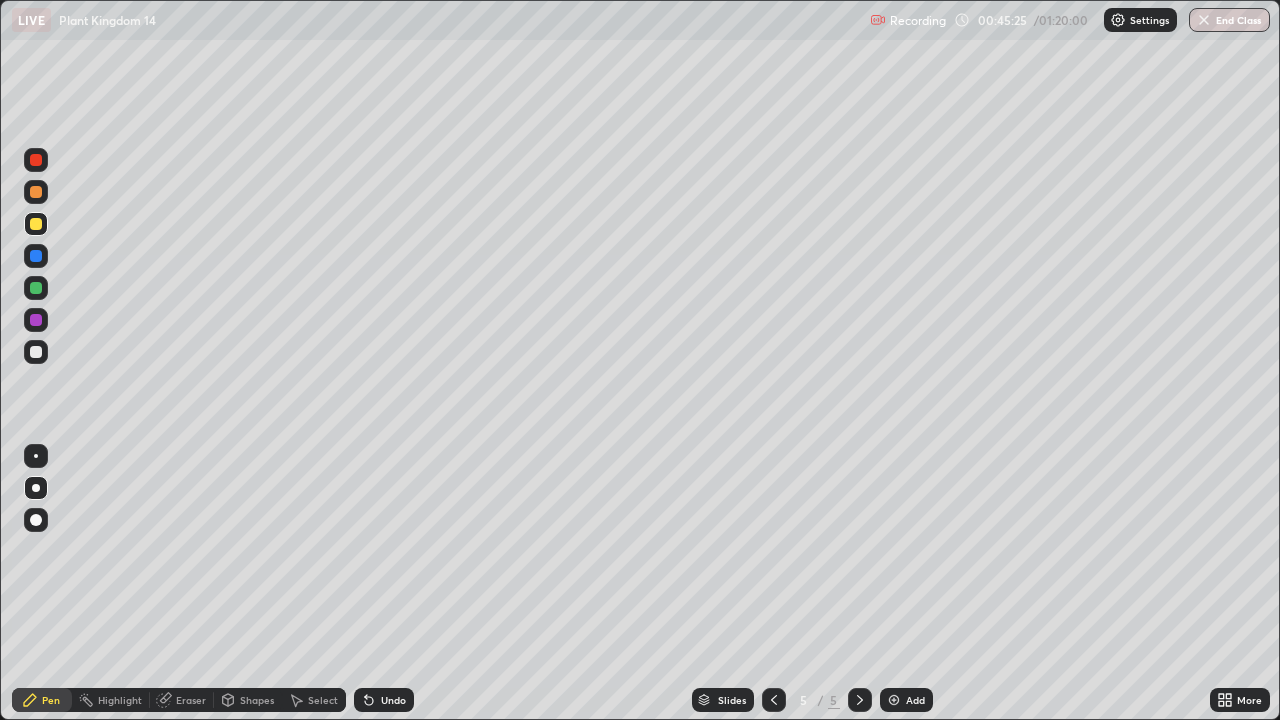 click at bounding box center [36, 320] 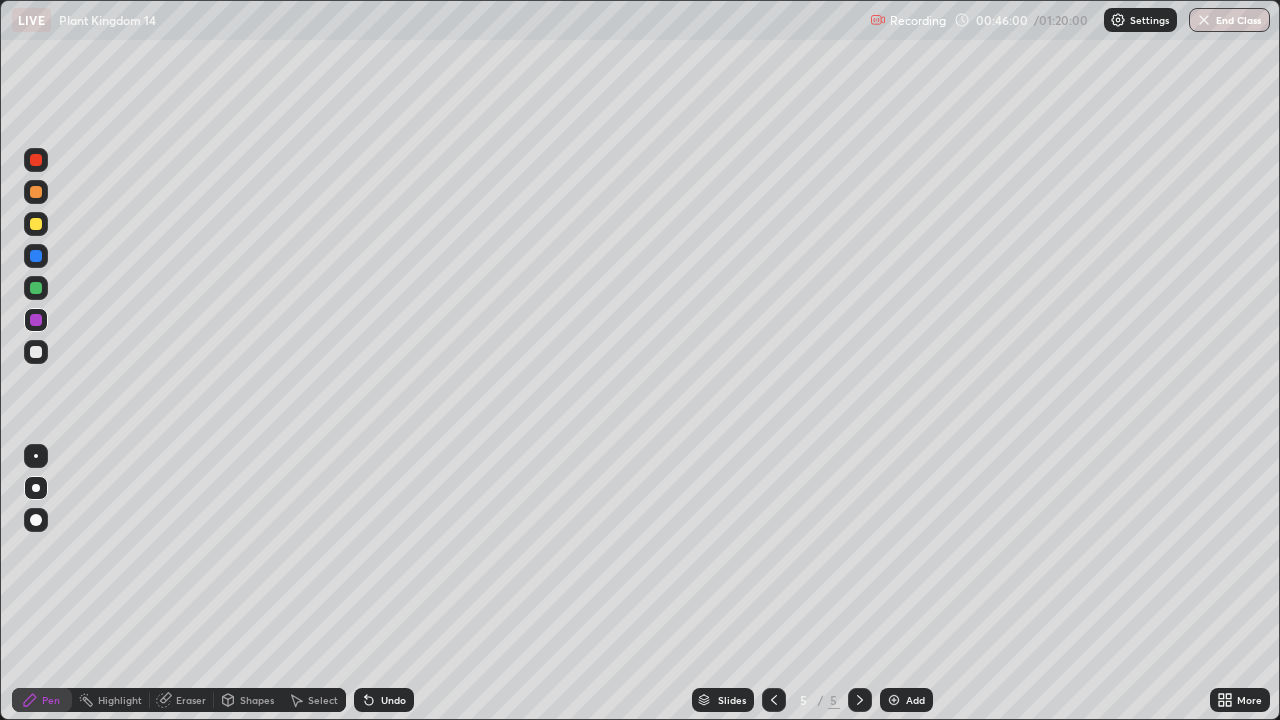 click on "Undo" at bounding box center [384, 700] 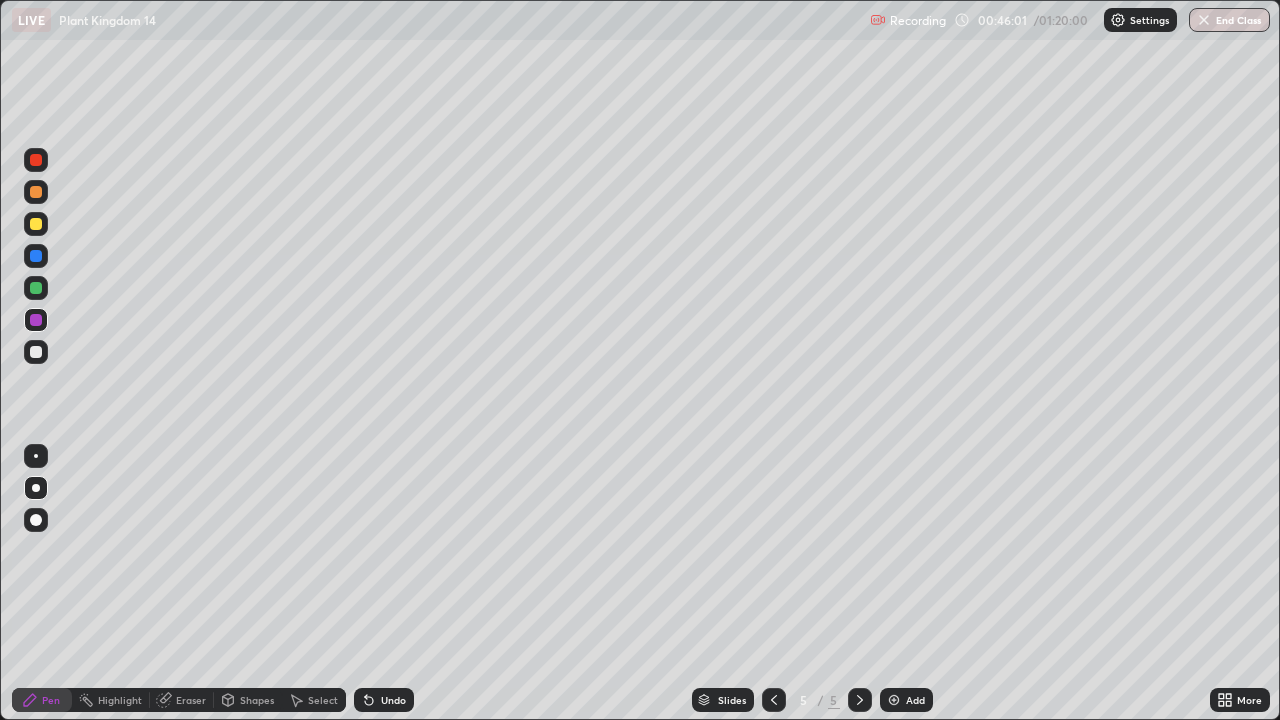 click on "Undo" at bounding box center (393, 700) 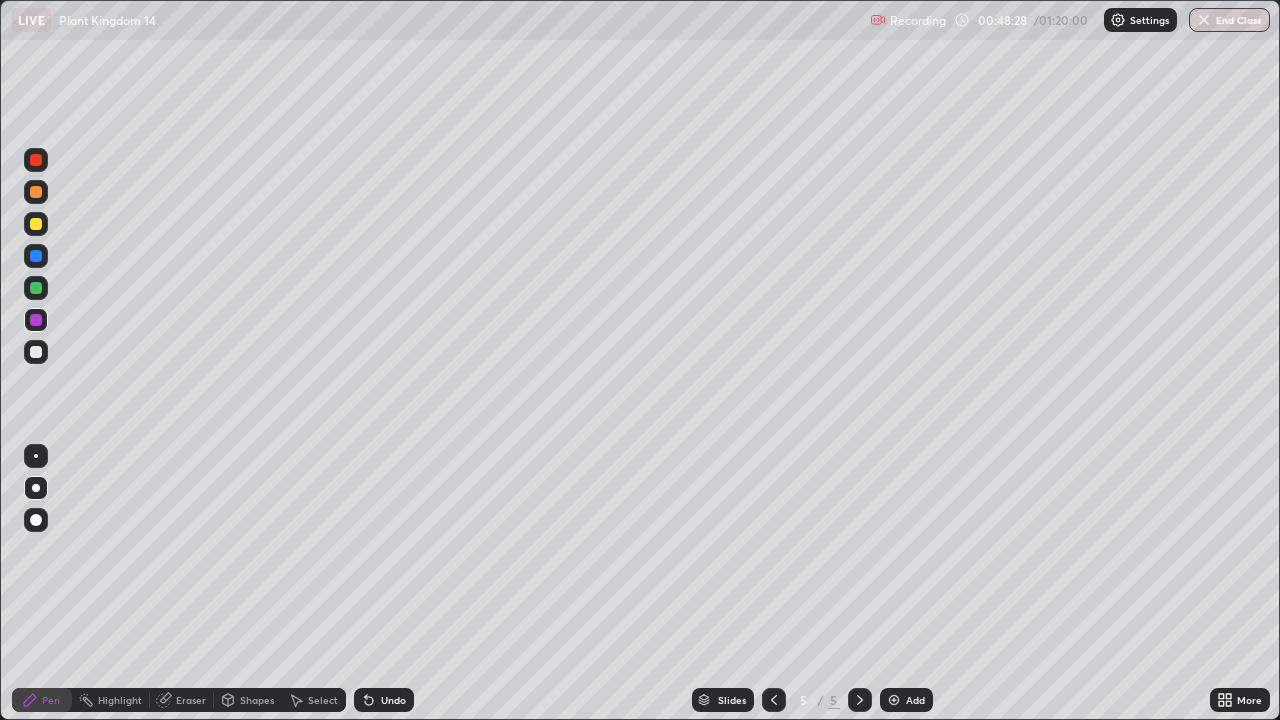 click 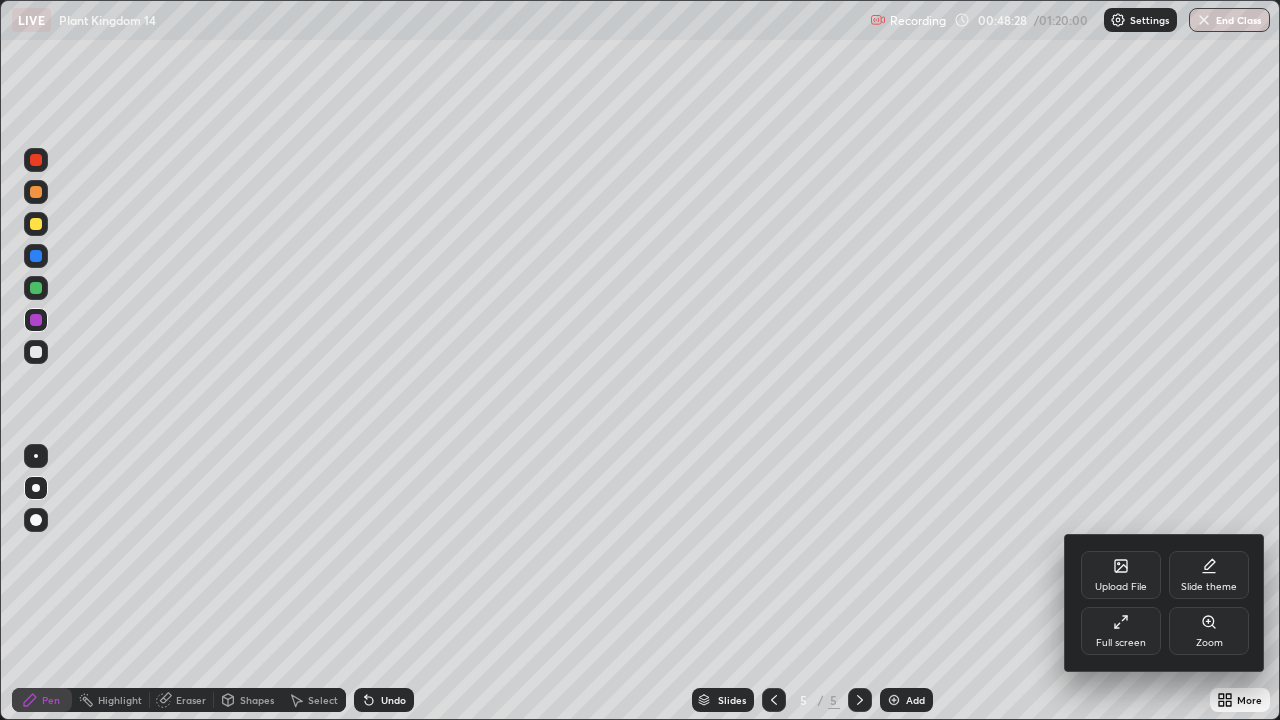 click on "Full screen" at bounding box center (1121, 631) 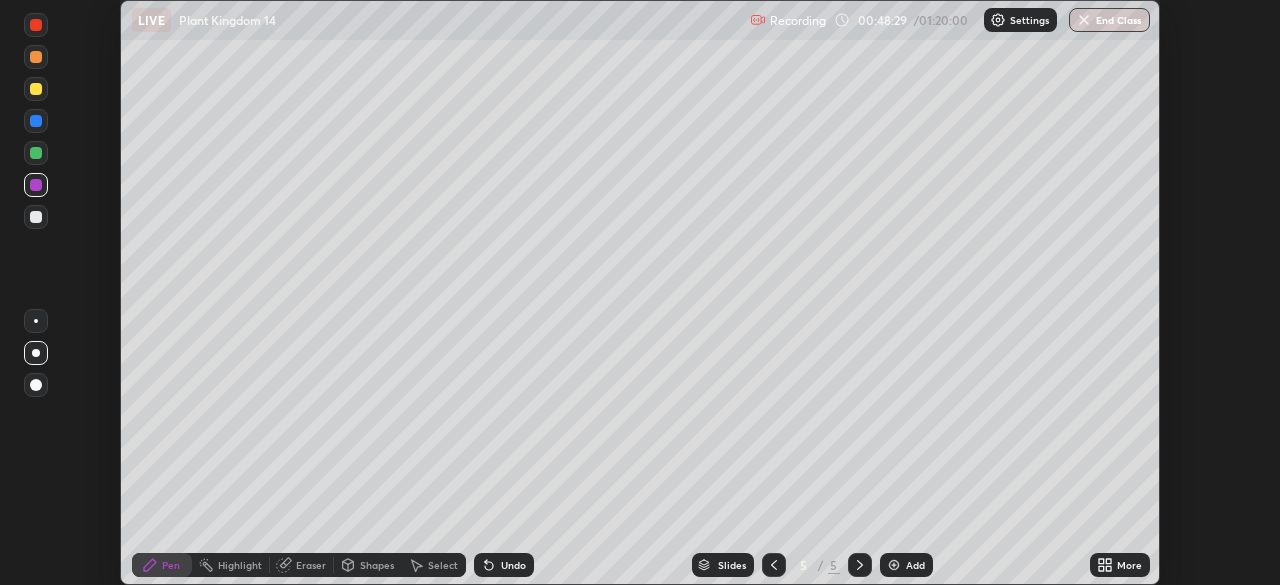scroll, scrollTop: 585, scrollLeft: 1280, axis: both 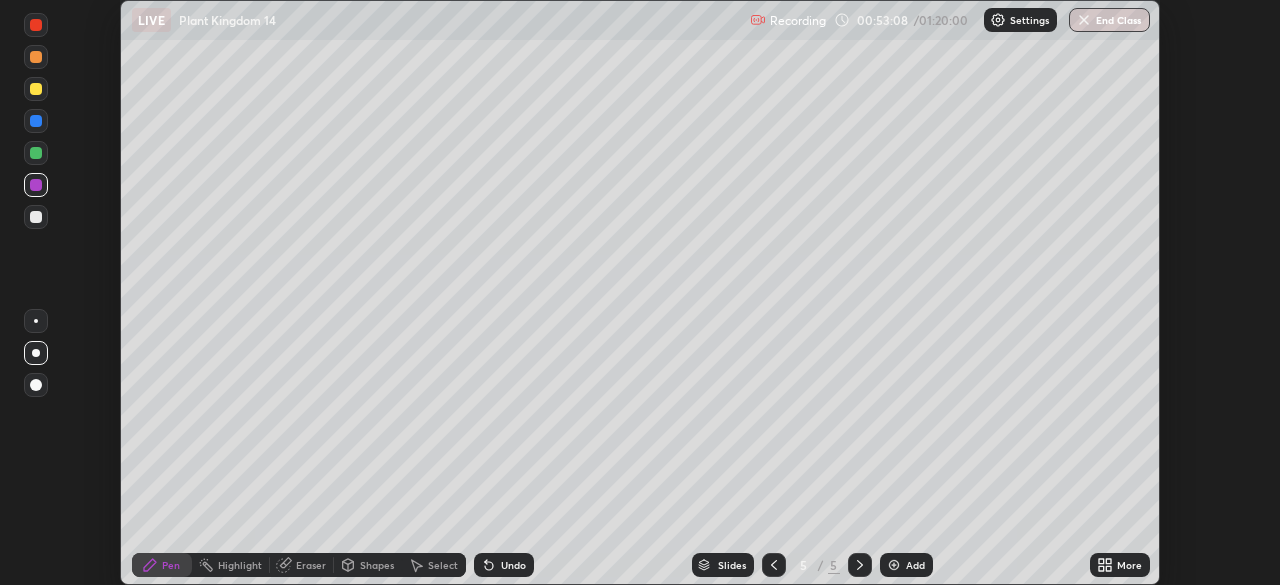 click on "More" at bounding box center (1129, 565) 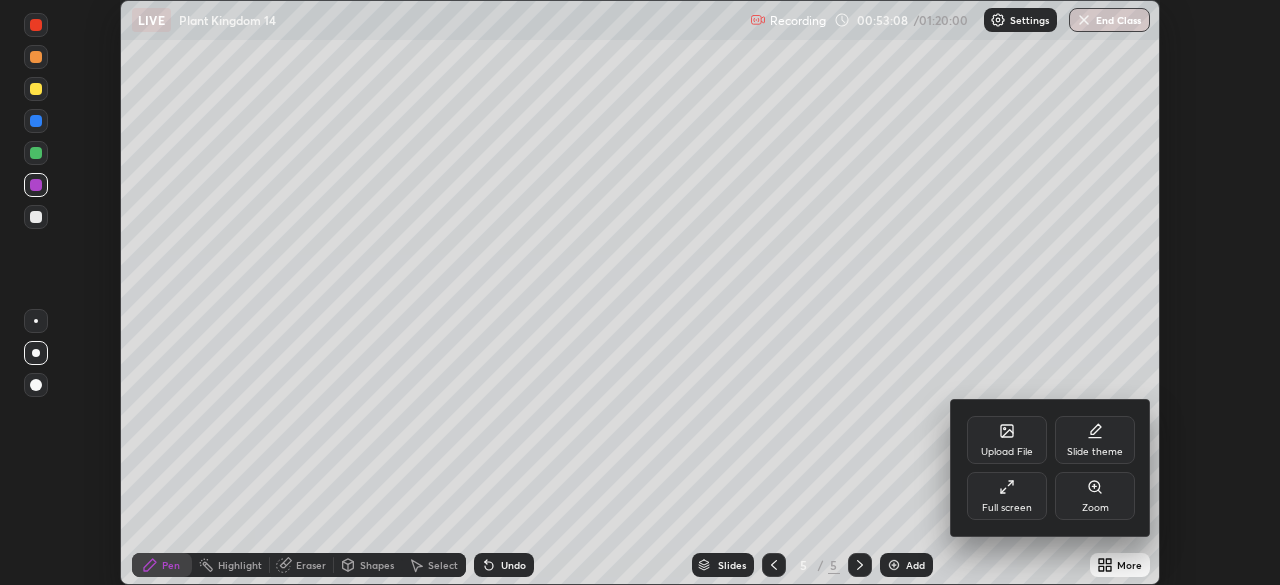 click on "Full screen" at bounding box center (1007, 496) 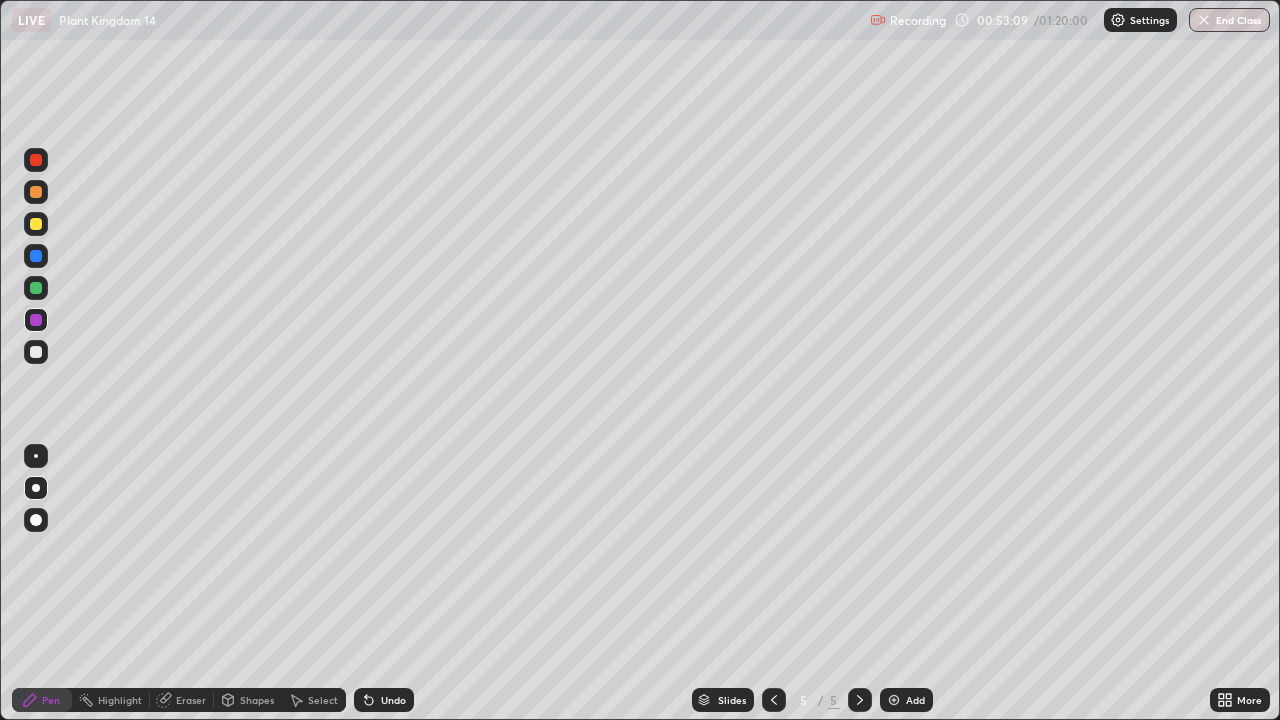scroll, scrollTop: 99280, scrollLeft: 98720, axis: both 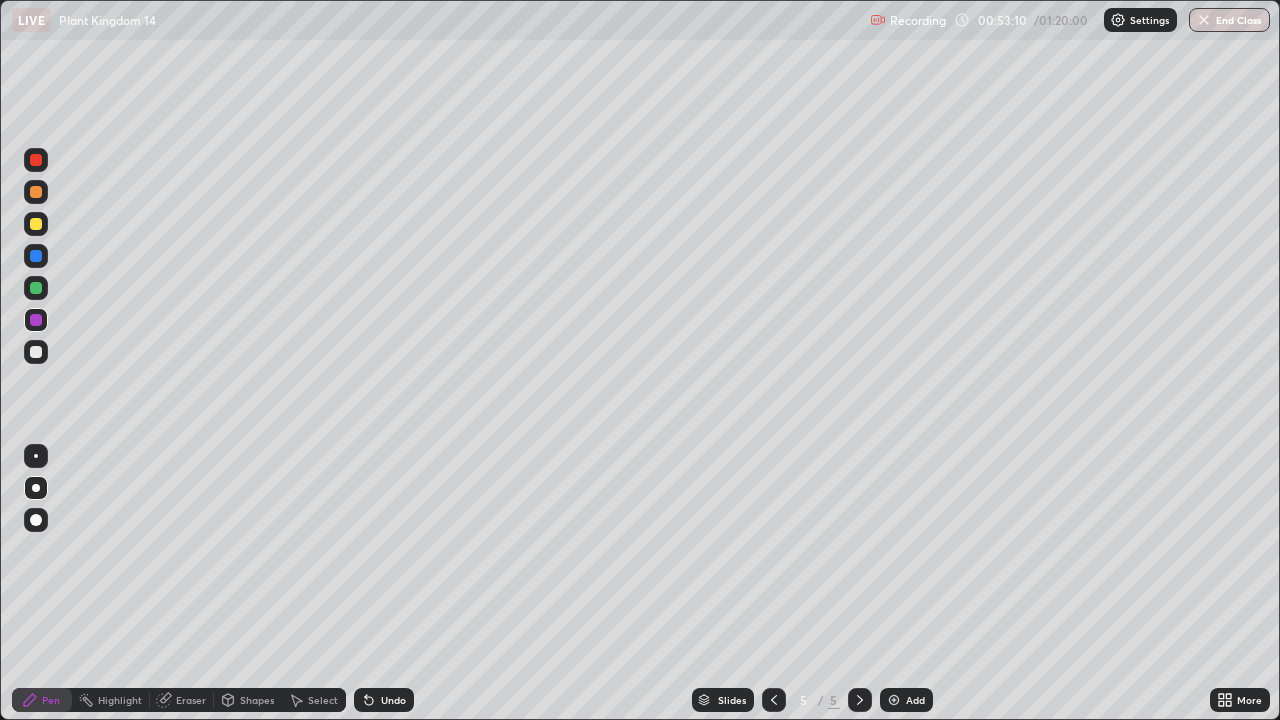click on "Add" at bounding box center (906, 700) 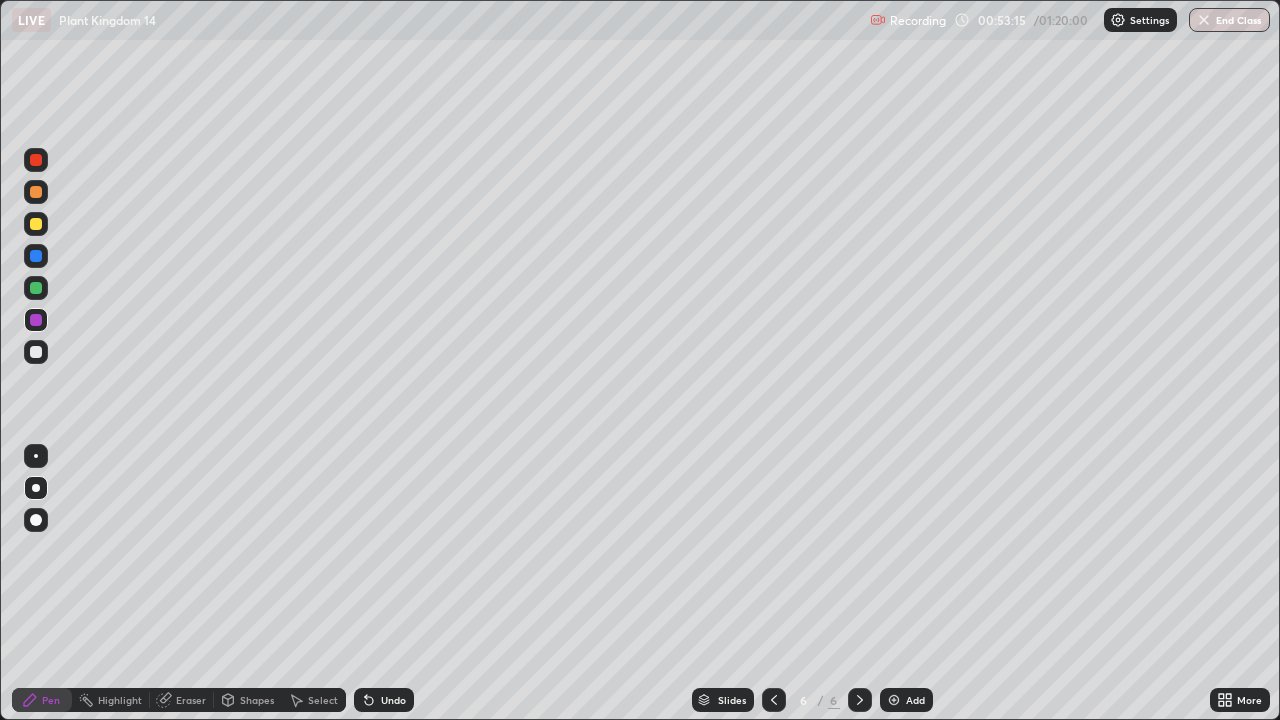 click 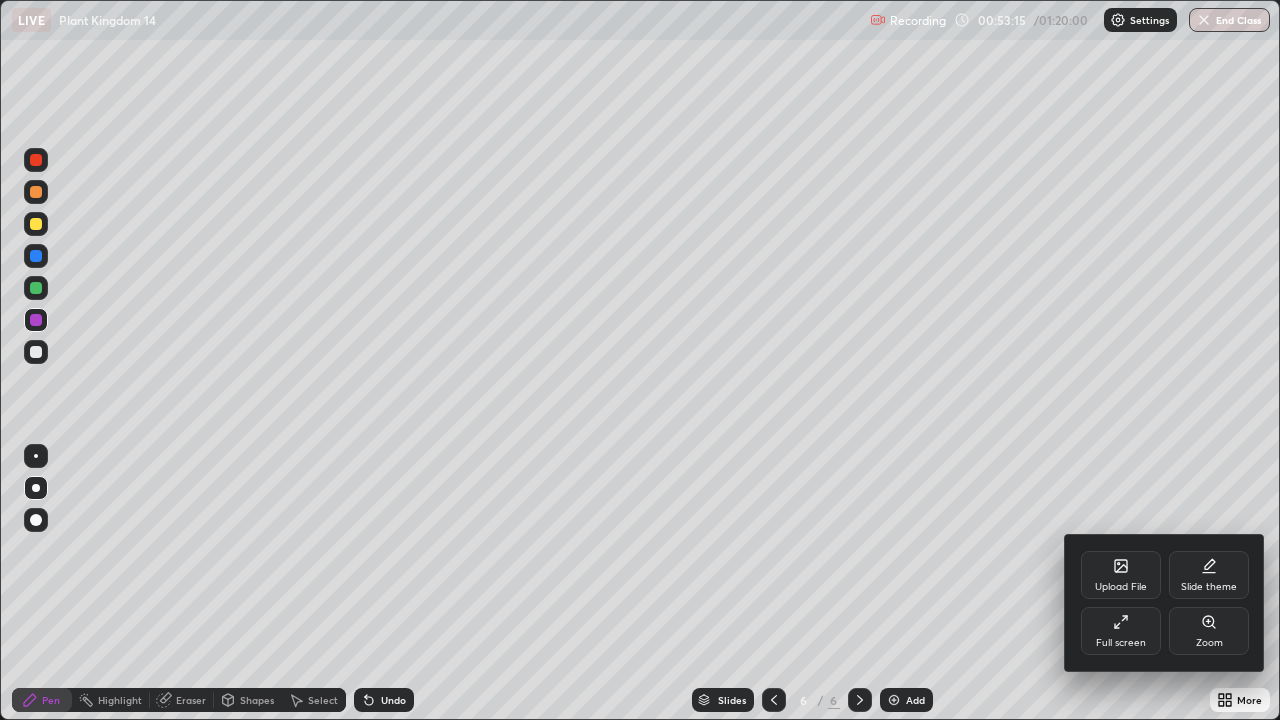 click on "Full screen" at bounding box center [1121, 643] 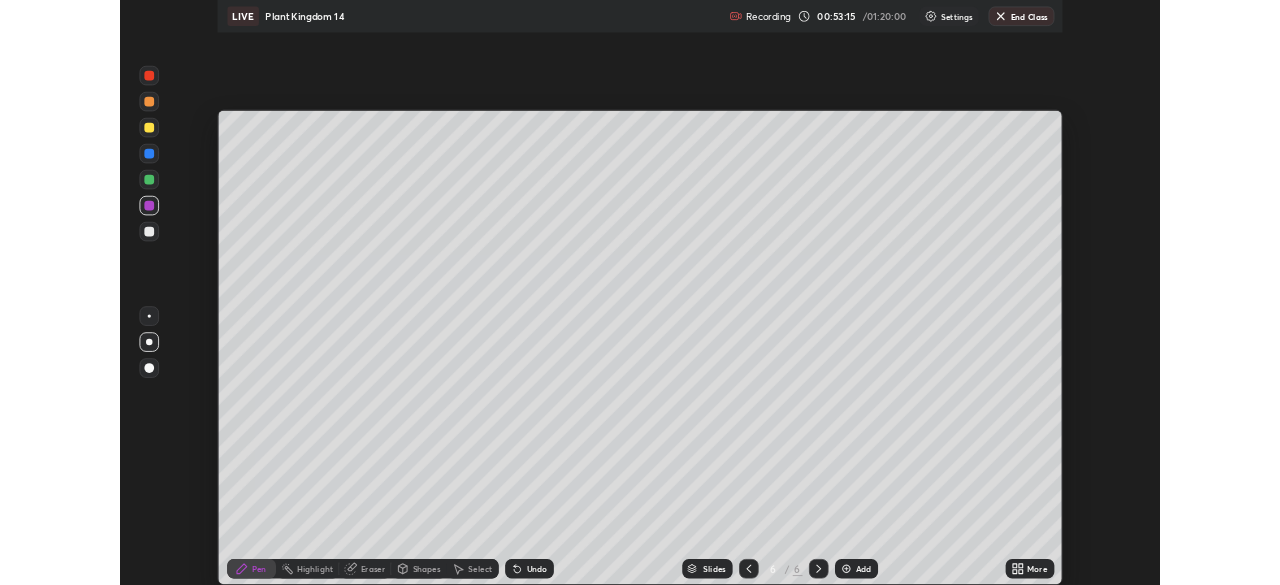 scroll, scrollTop: 585, scrollLeft: 1280, axis: both 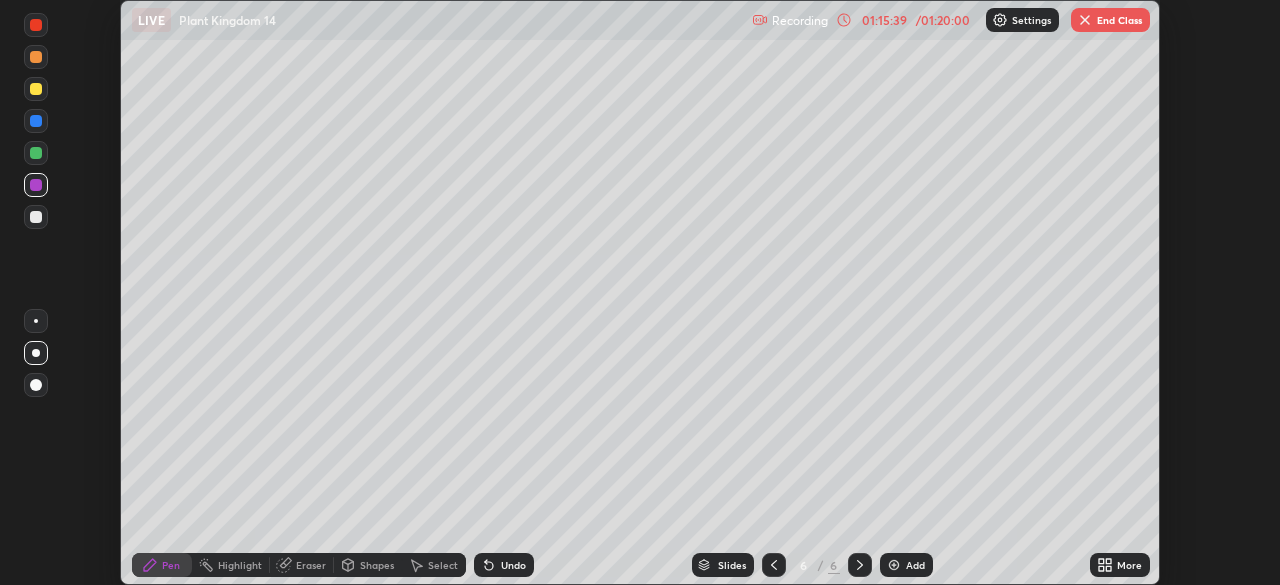 click on "End Class" at bounding box center (1110, 20) 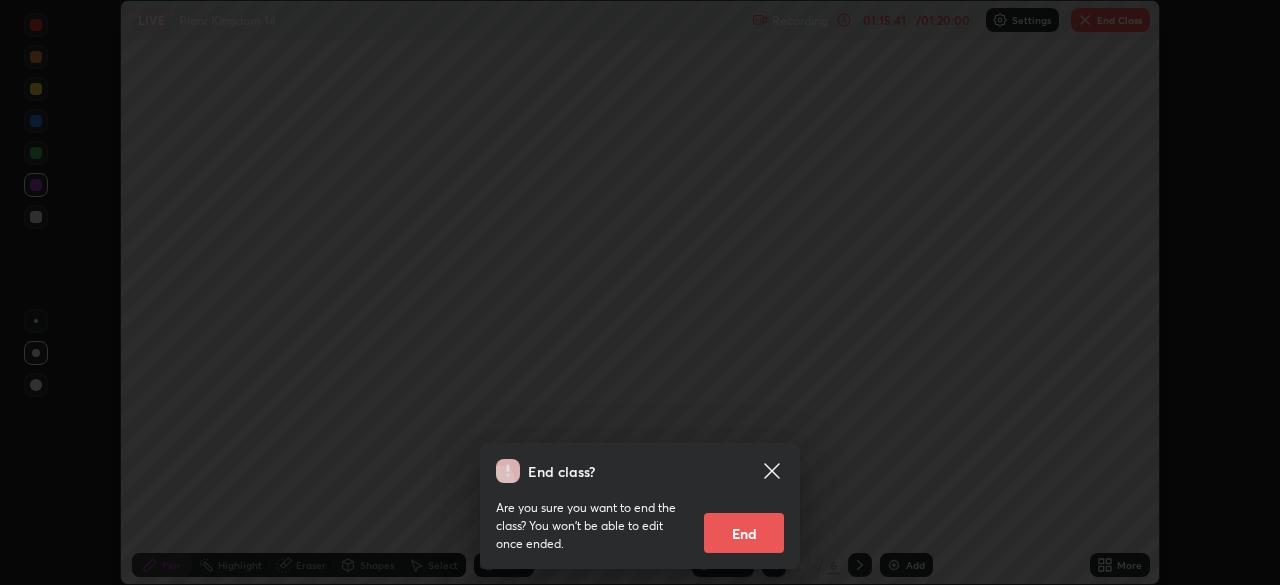 click on "End" at bounding box center [744, 533] 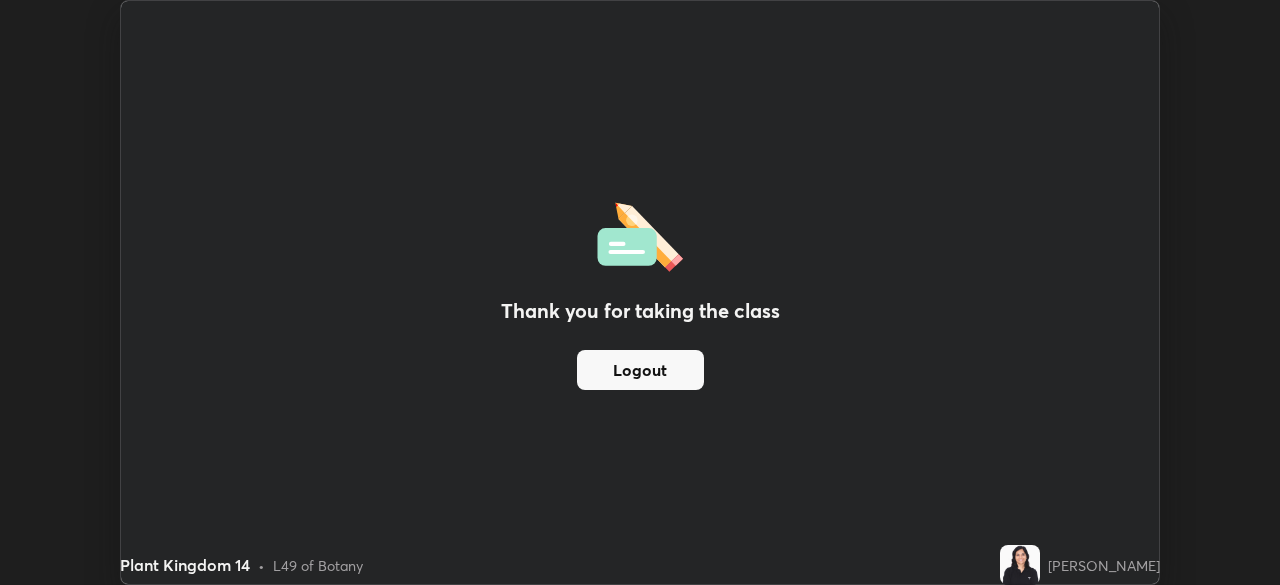 click on "Thank you for taking the class Logout" at bounding box center [640, 292] 